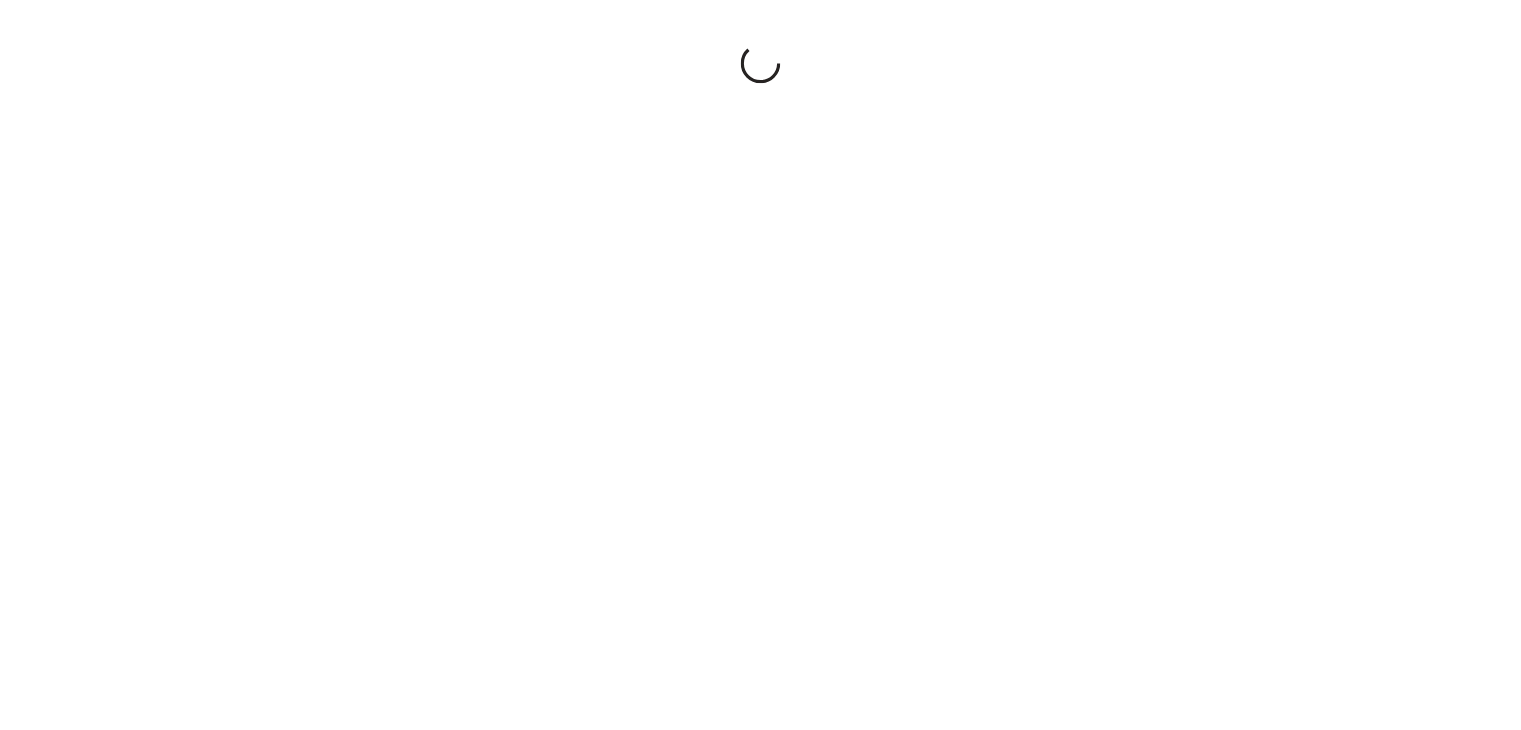 scroll, scrollTop: 0, scrollLeft: 0, axis: both 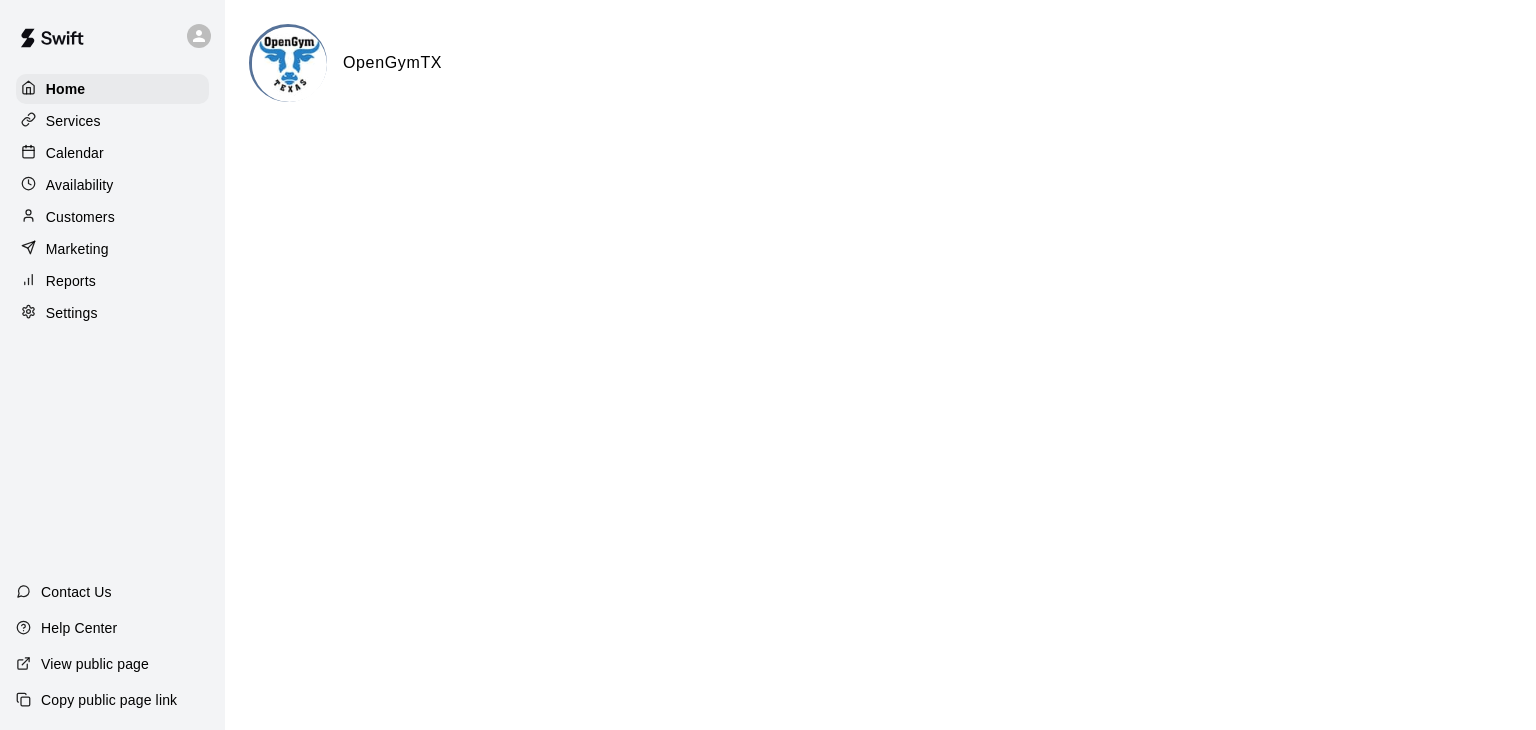 click on "Services" at bounding box center [73, 121] 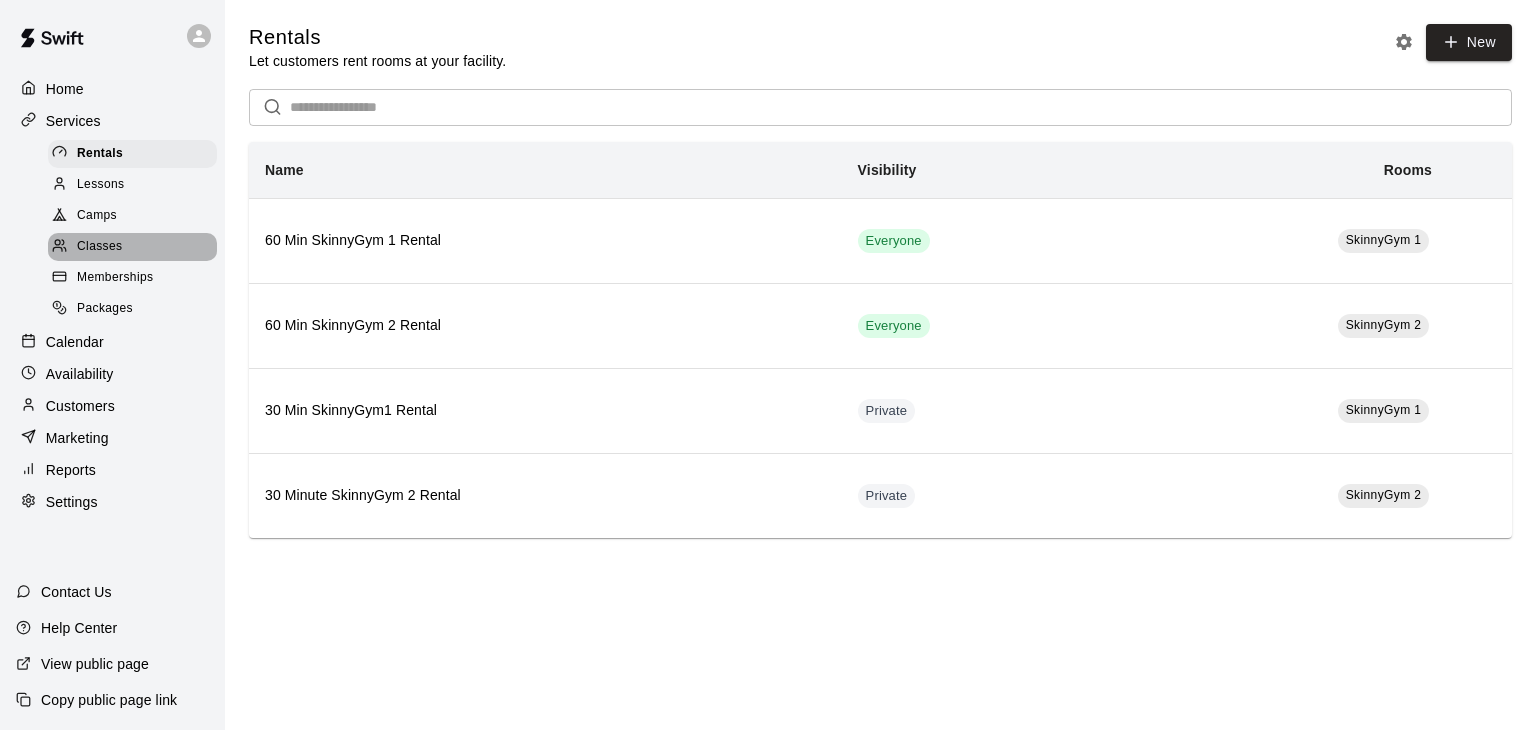 click on "Classes" at bounding box center (99, 247) 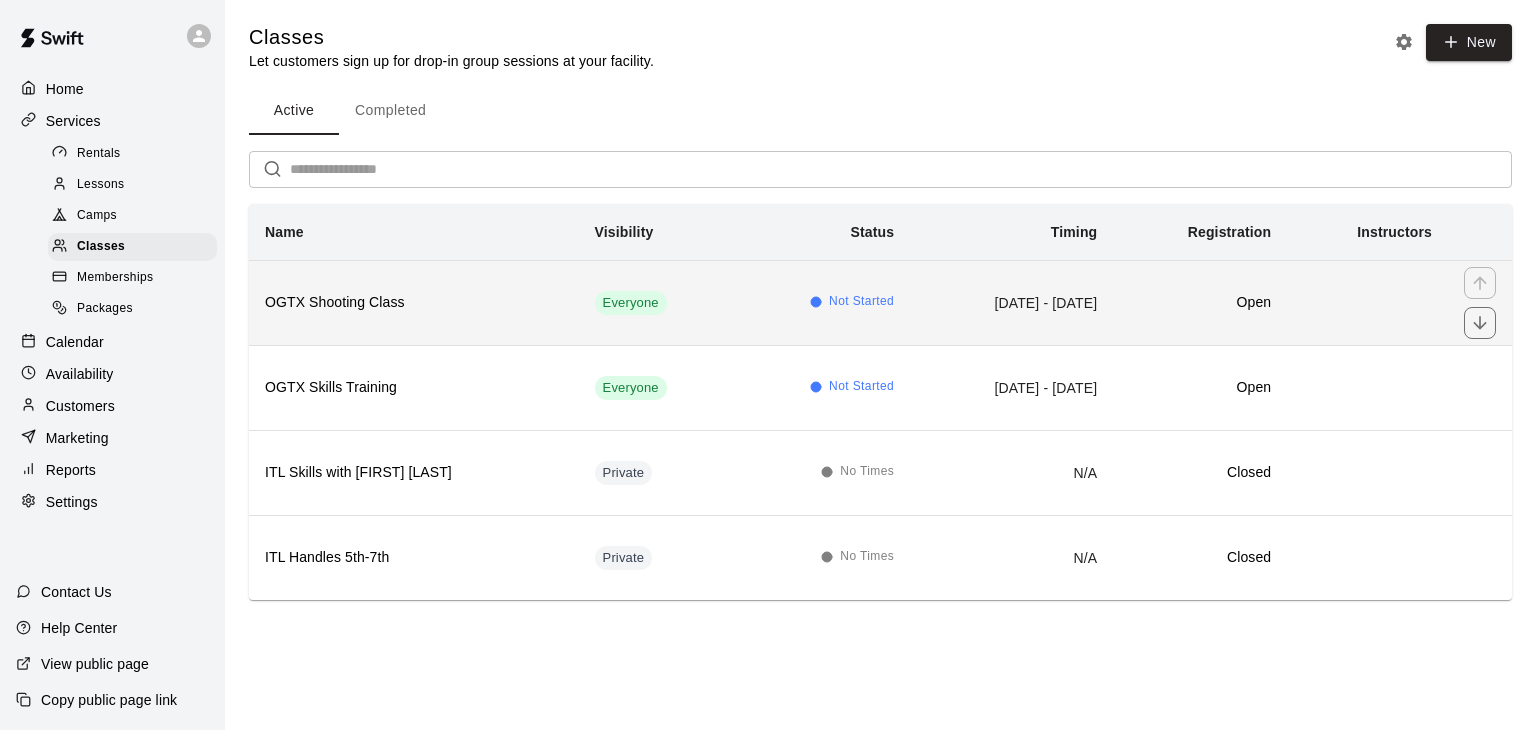 click on "OGTX Shooting Class" at bounding box center [414, 303] 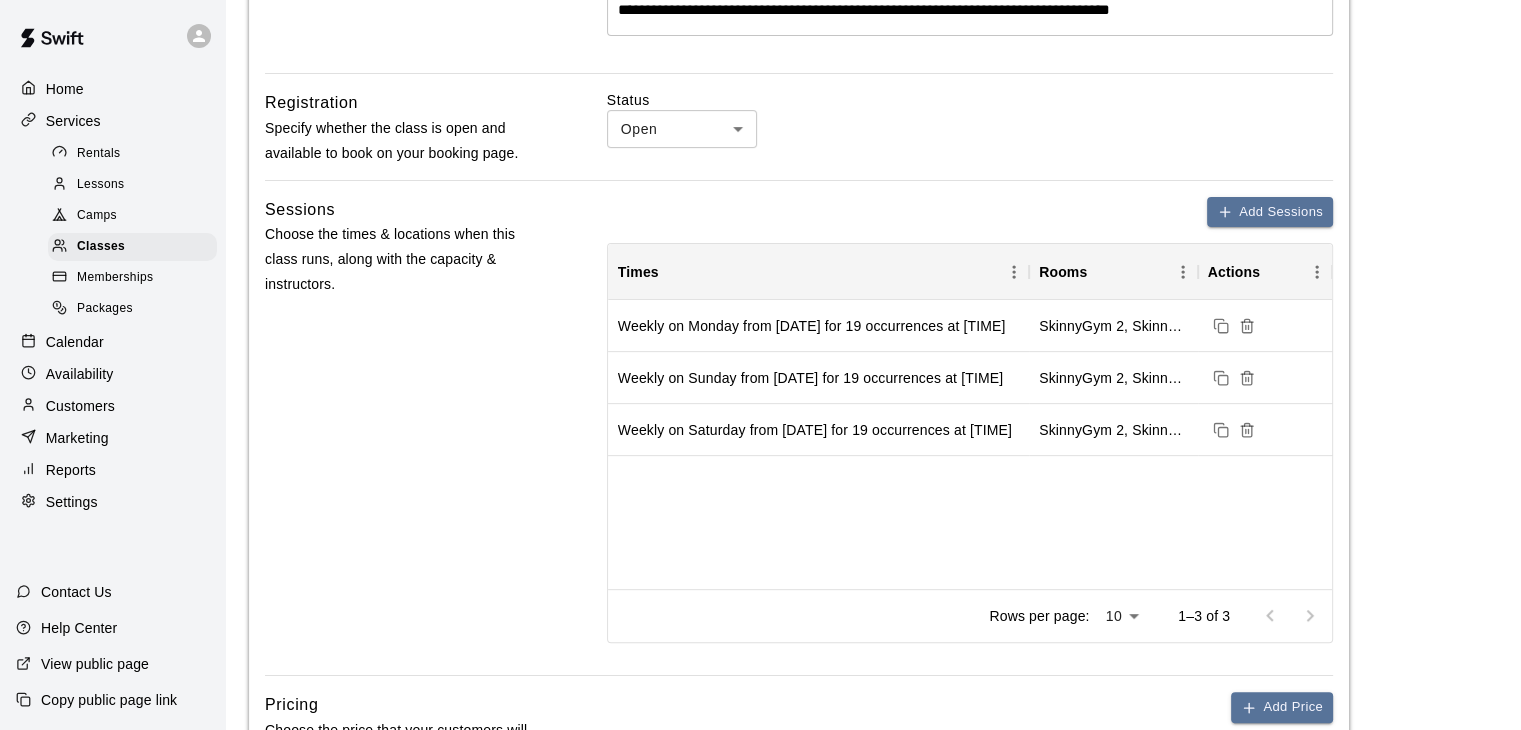scroll, scrollTop: 620, scrollLeft: 0, axis: vertical 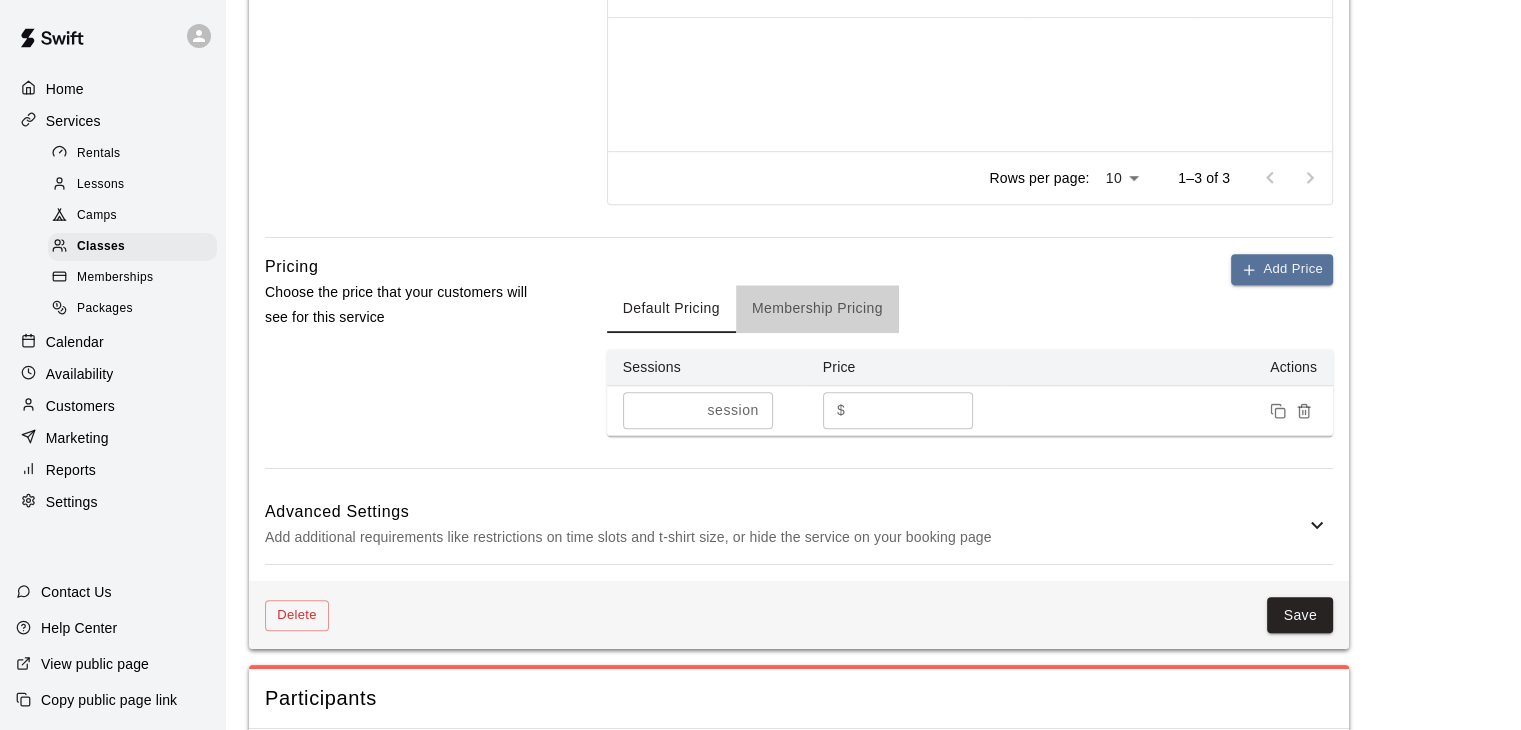 click on "Membership Pricing" at bounding box center (817, 309) 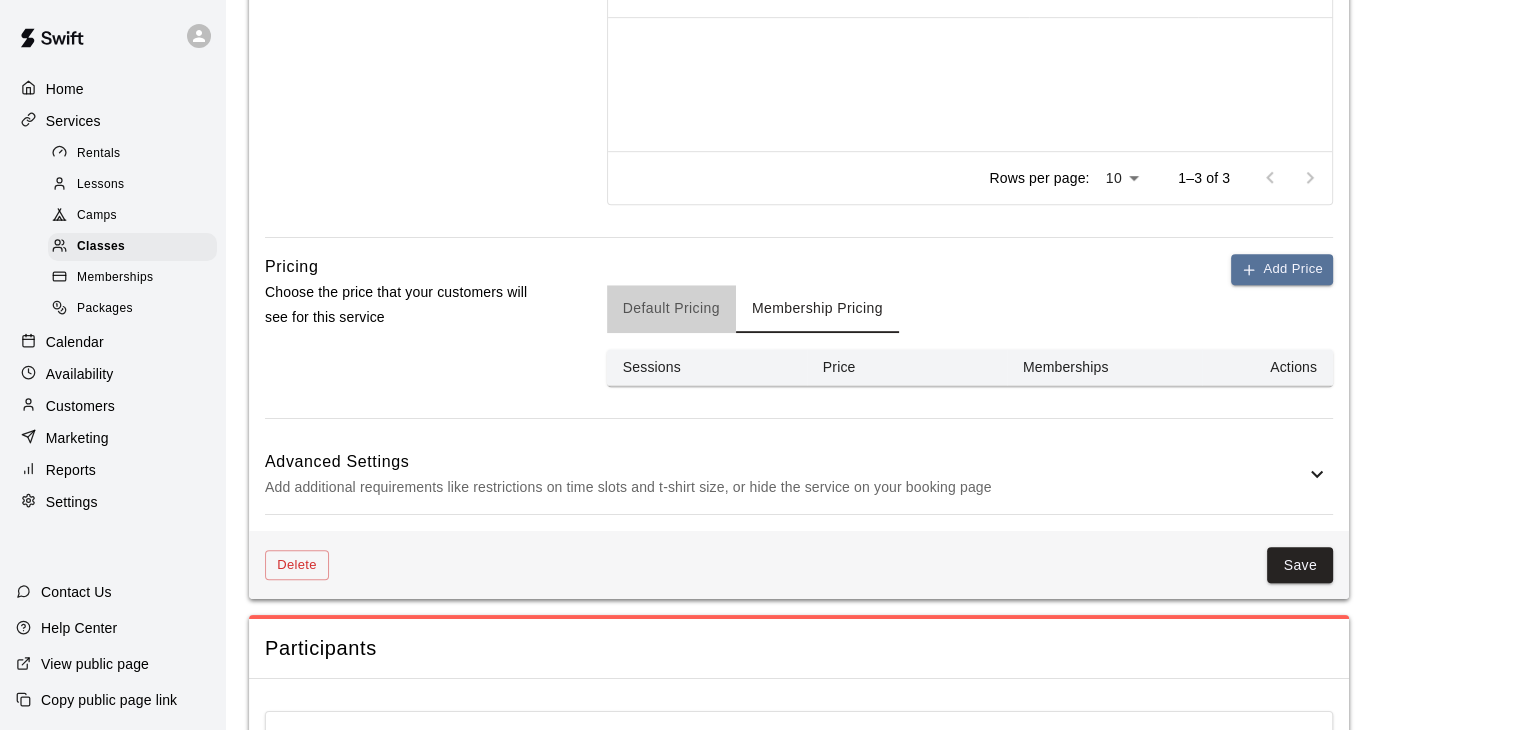 click on "Default Pricing" at bounding box center [671, 309] 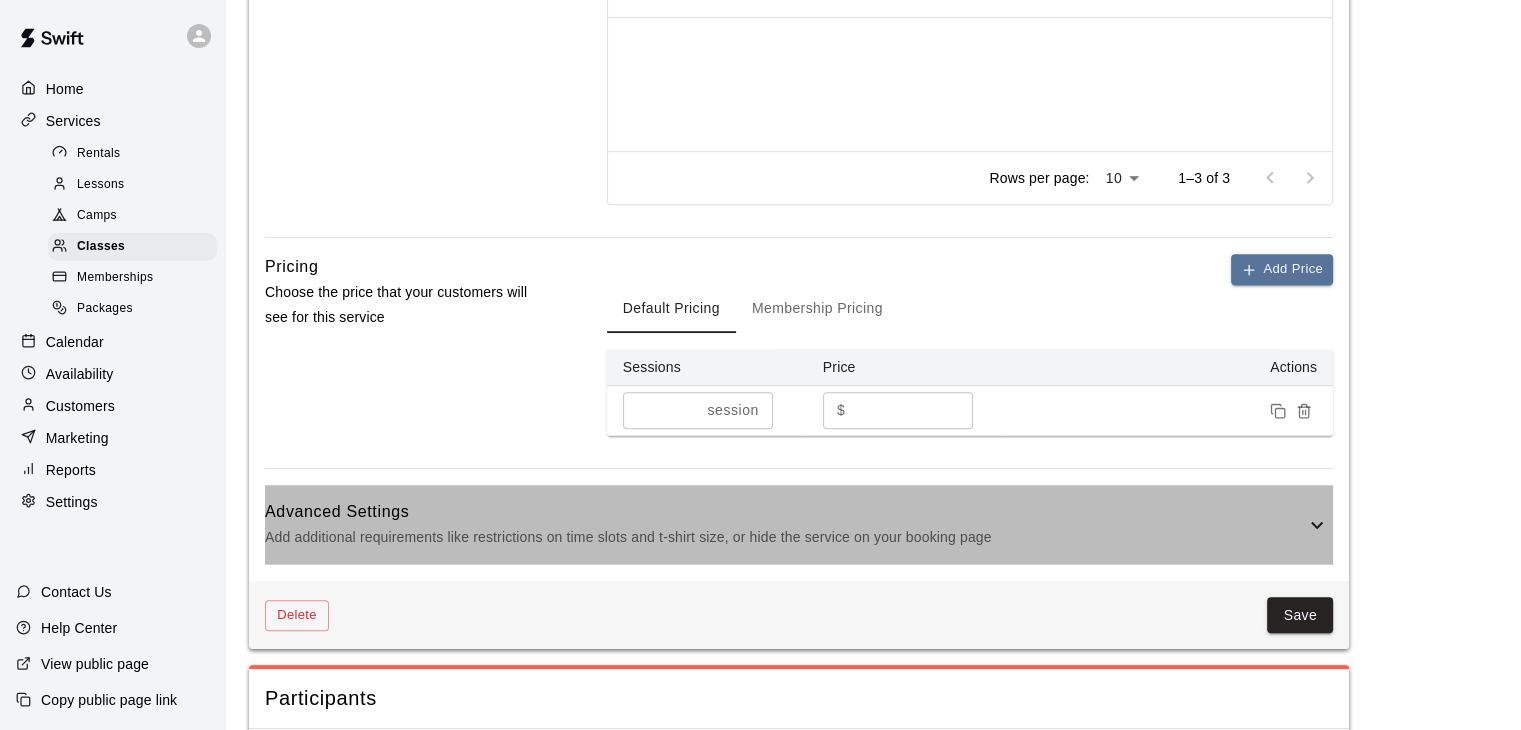 click 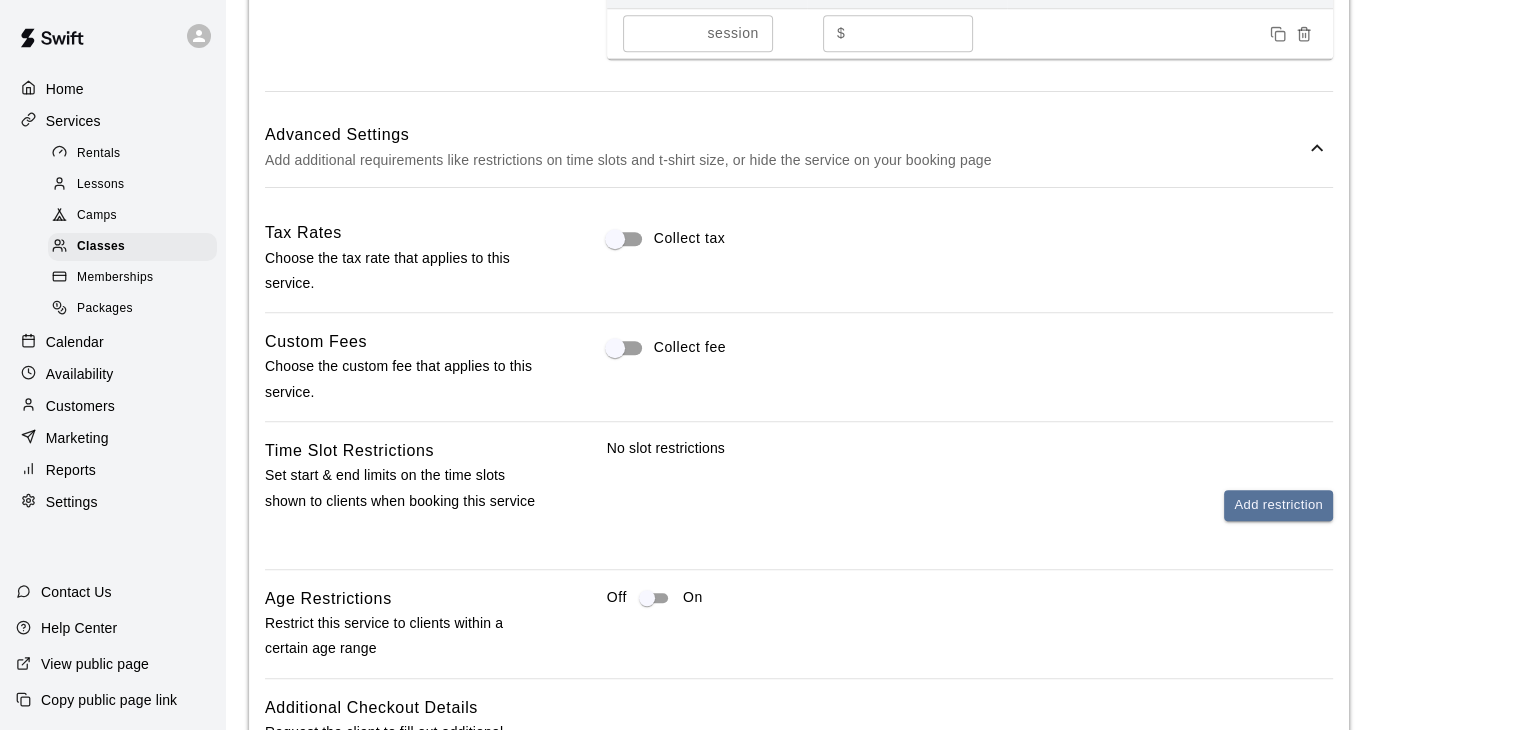 scroll, scrollTop: 1456, scrollLeft: 0, axis: vertical 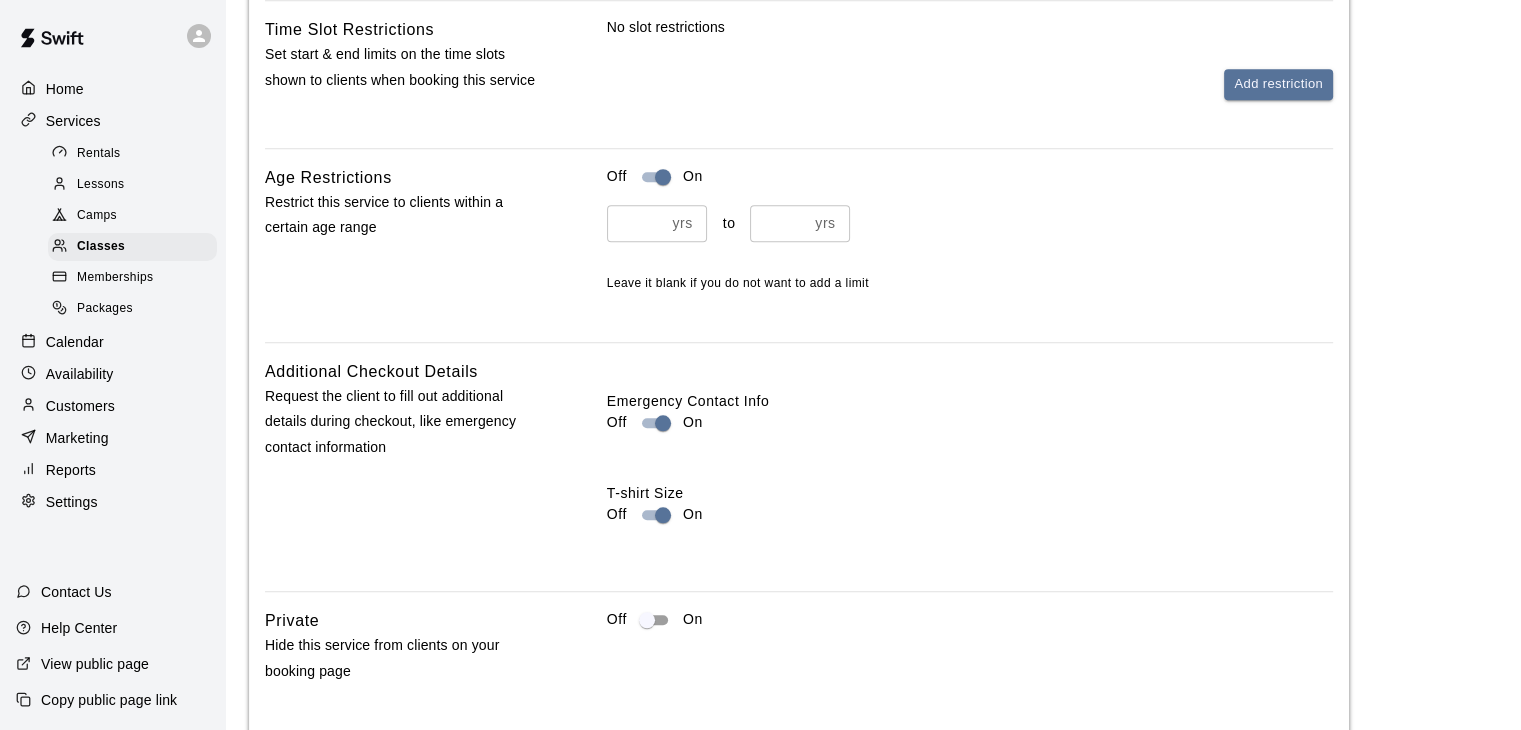 click on "yrs ​" at bounding box center [657, 223] 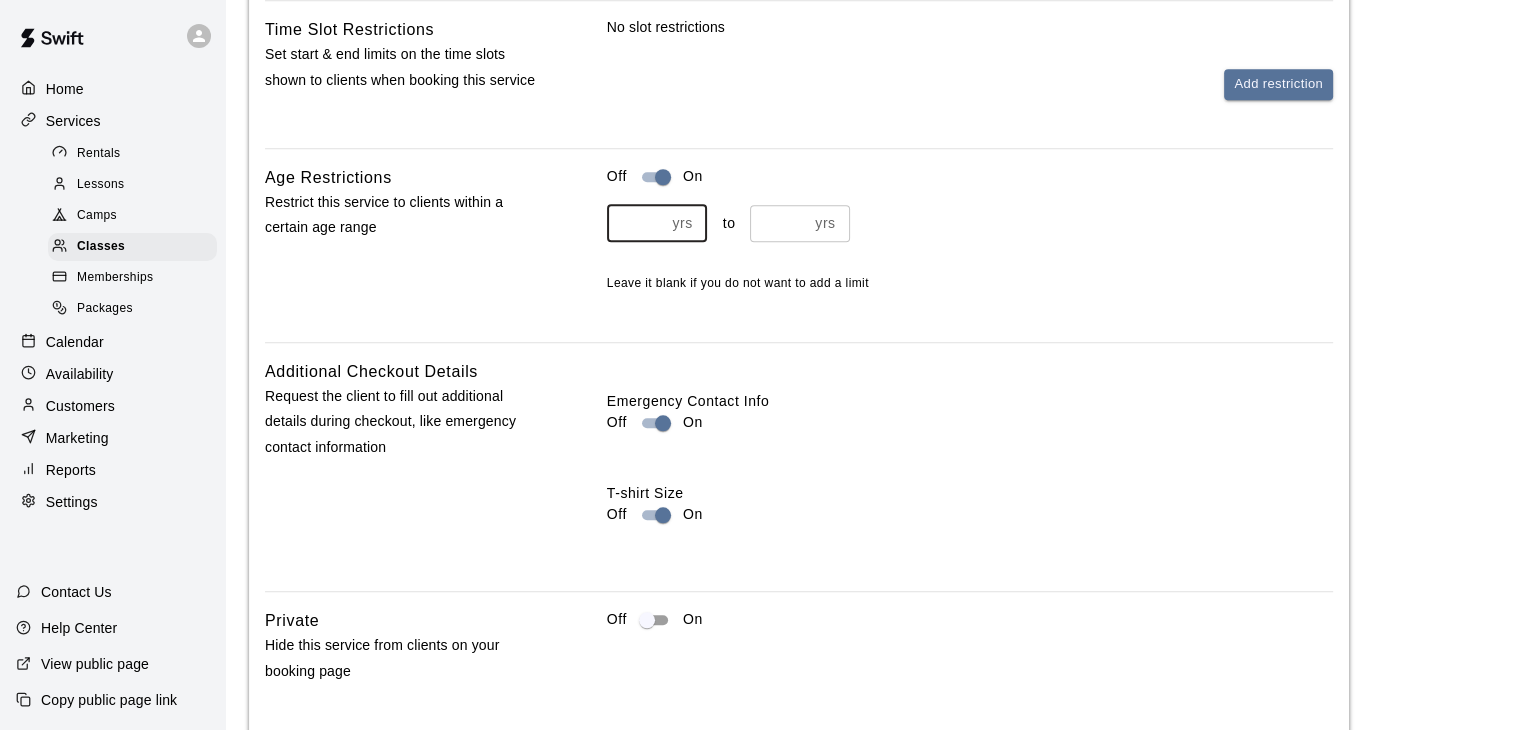 click at bounding box center [636, 223] 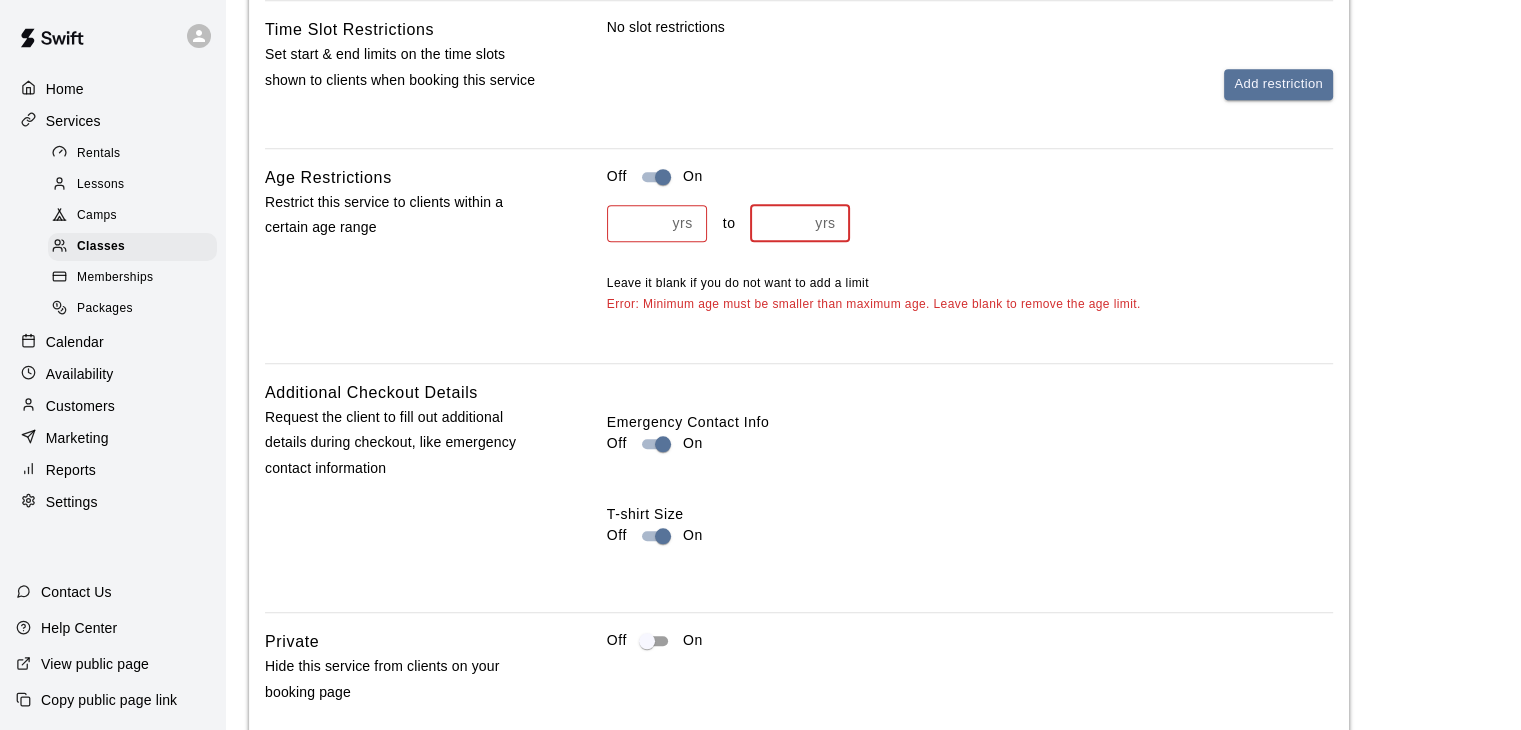 click on "*" at bounding box center [779, 223] 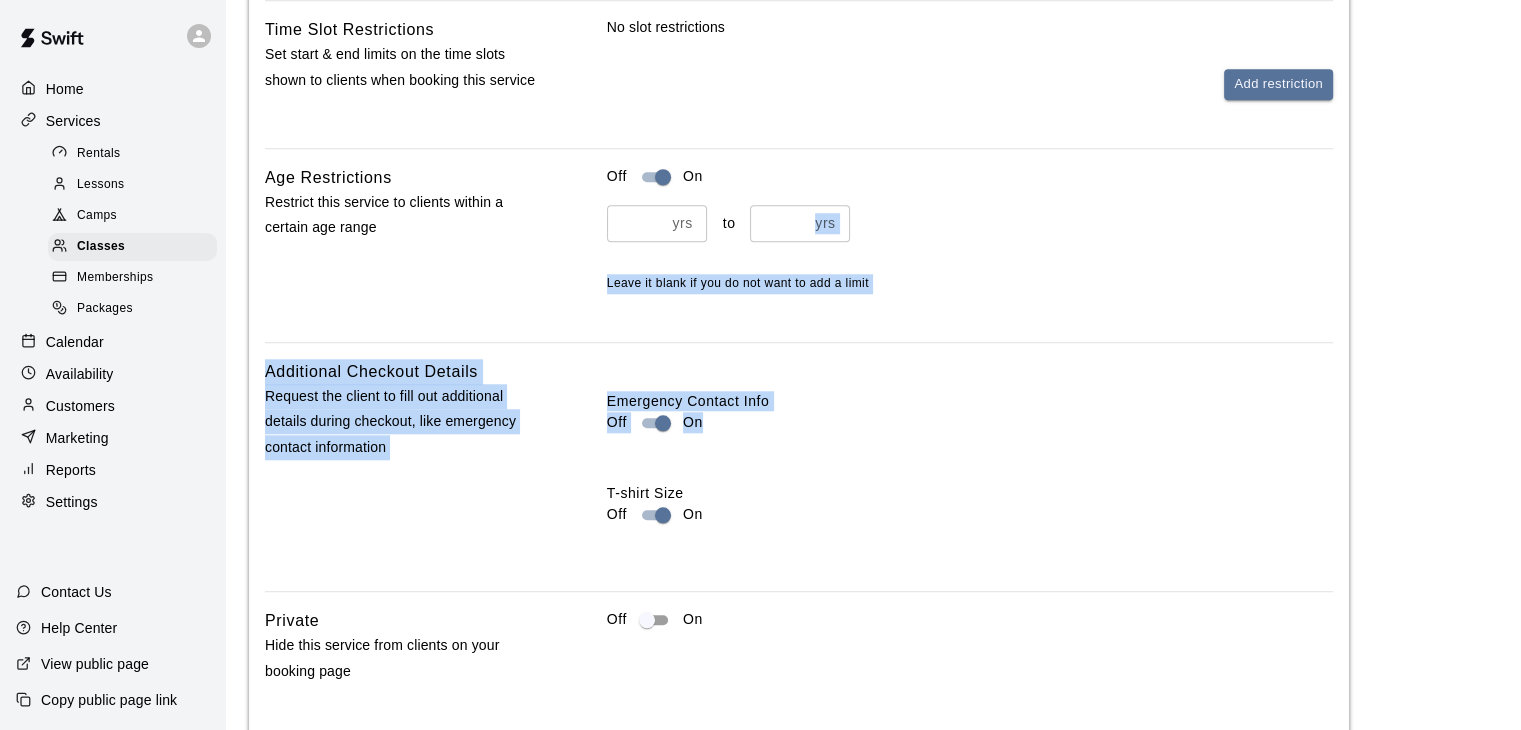 drag, startPoint x: 968, startPoint y: 437, endPoint x: 798, endPoint y: 235, distance: 264.01514 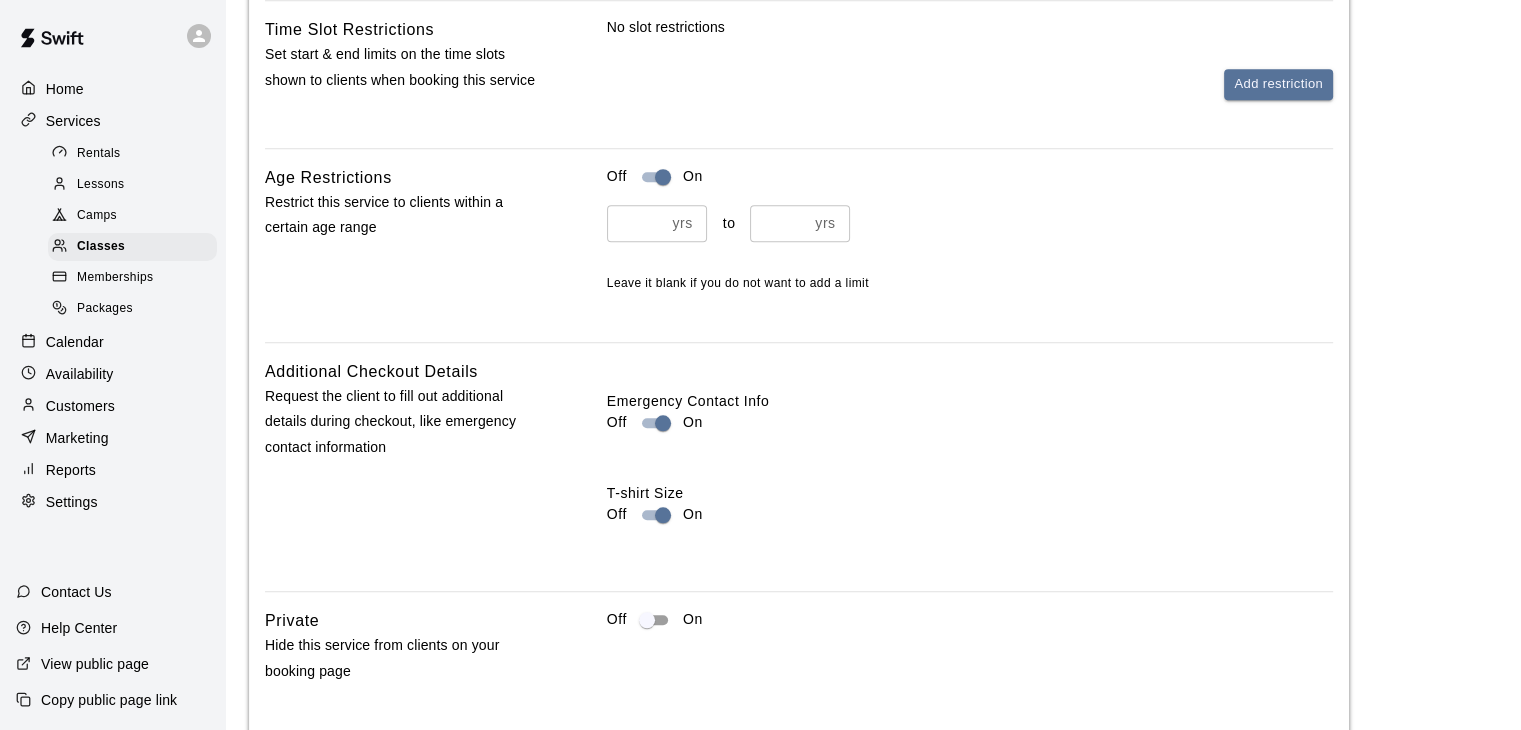 type on "**" 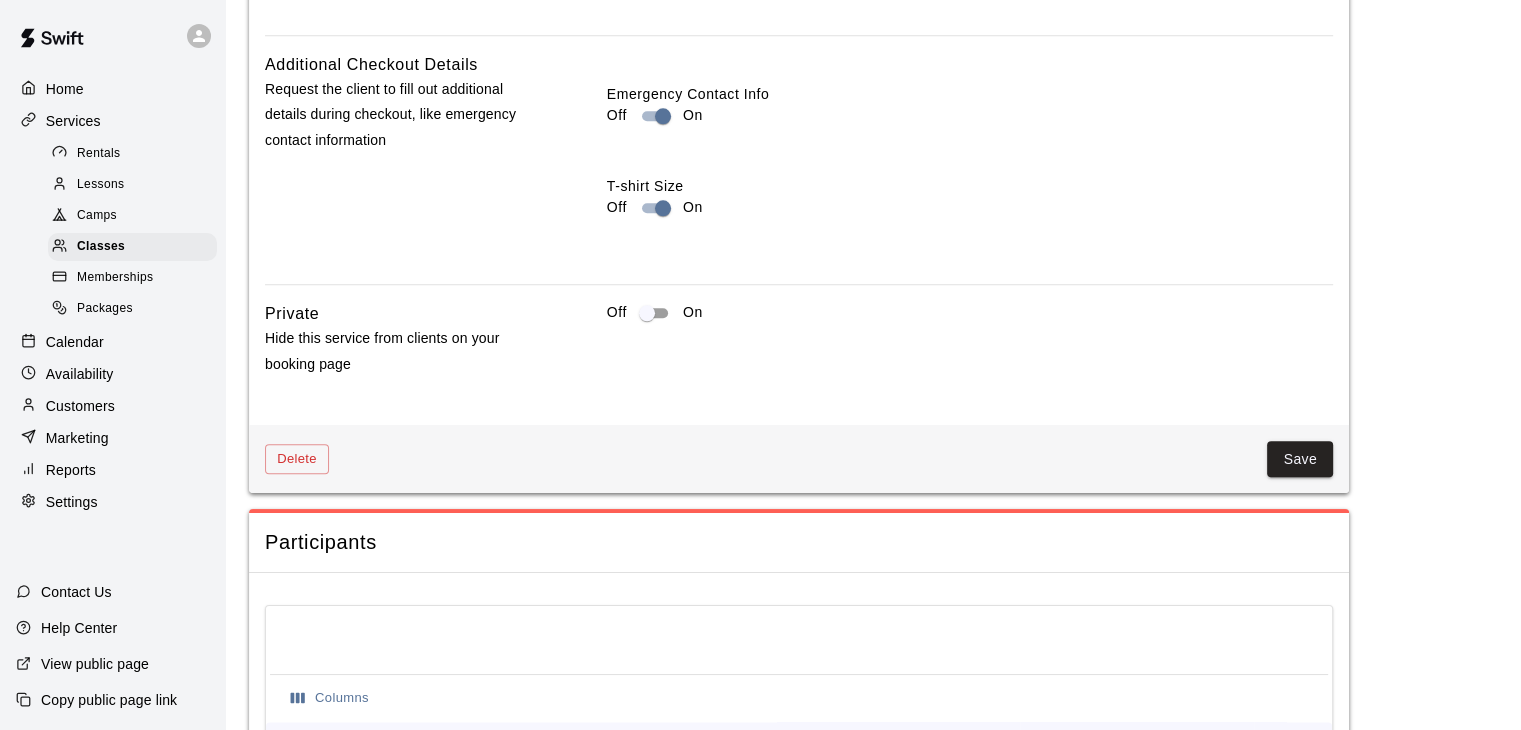 scroll, scrollTop: 2176, scrollLeft: 0, axis: vertical 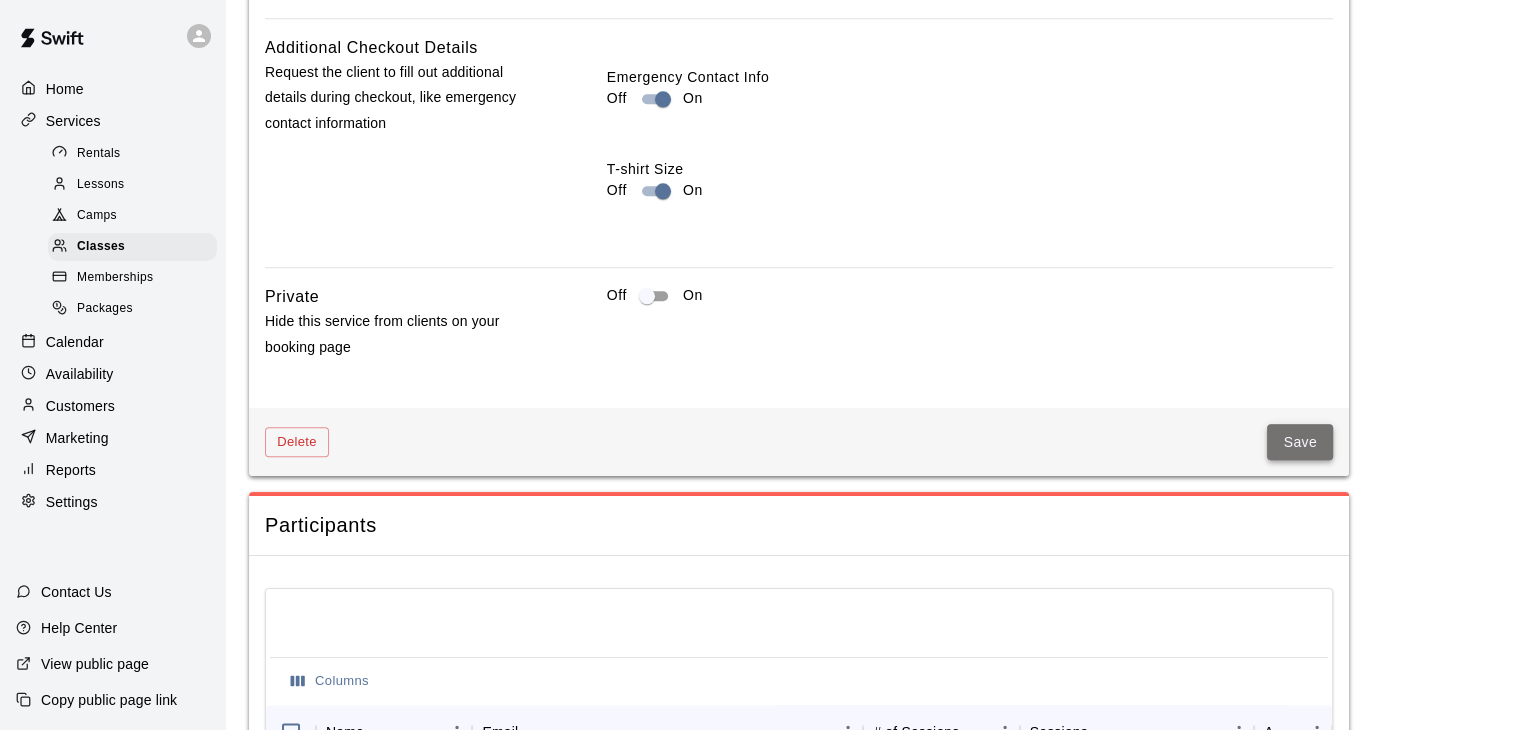 click on "Save" at bounding box center (1300, 442) 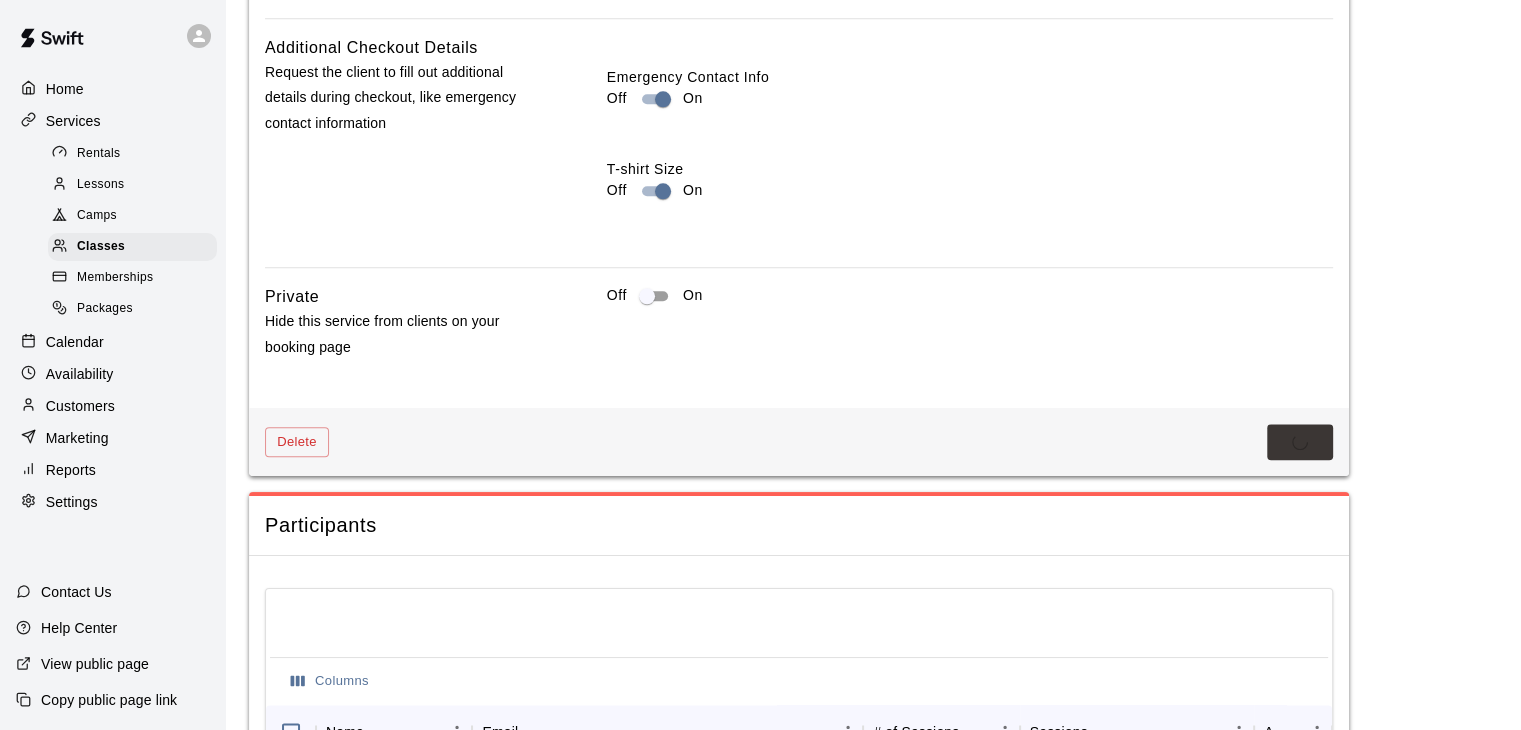 scroll, scrollTop: 0, scrollLeft: 0, axis: both 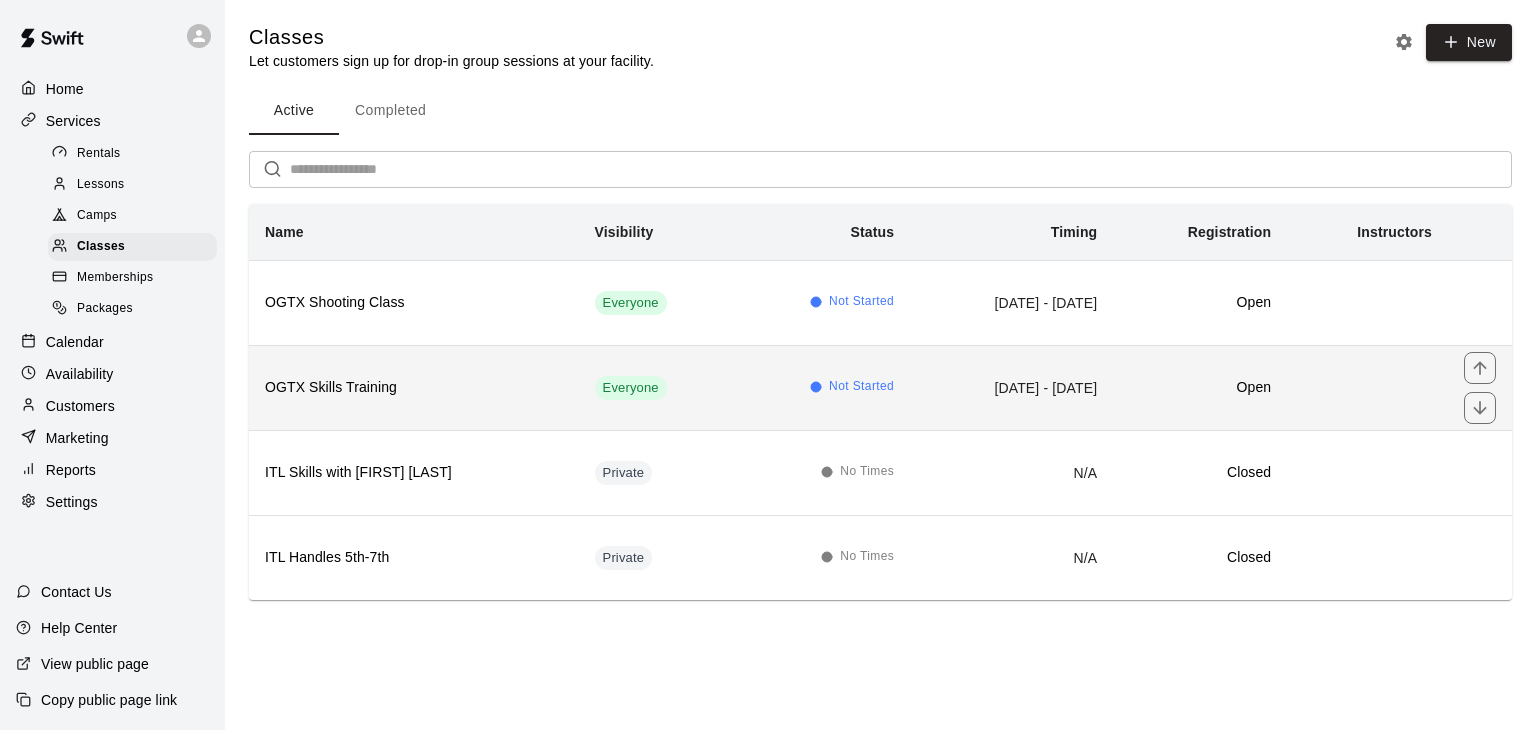 click on "OGTX Skills Training" at bounding box center [414, 388] 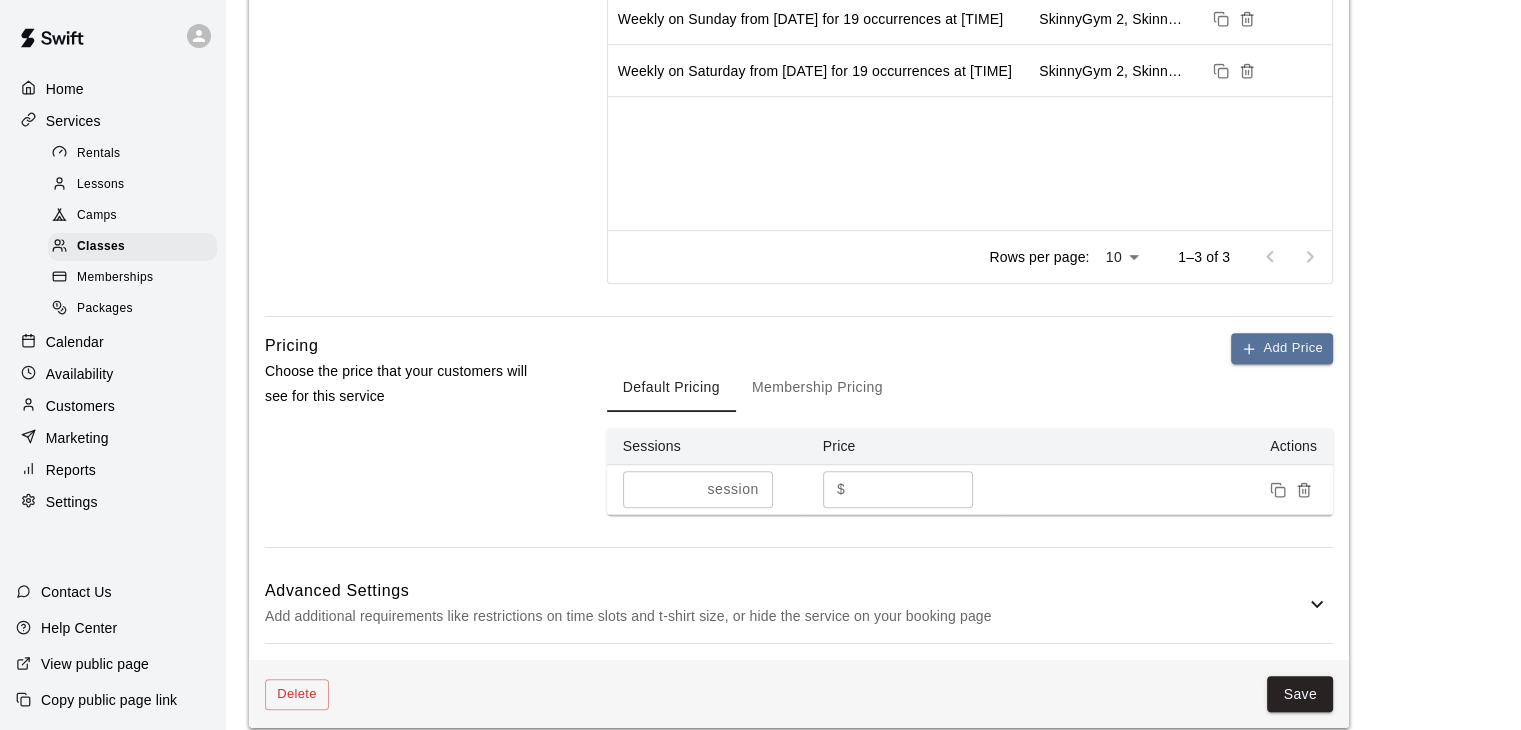 scroll, scrollTop: 979, scrollLeft: 0, axis: vertical 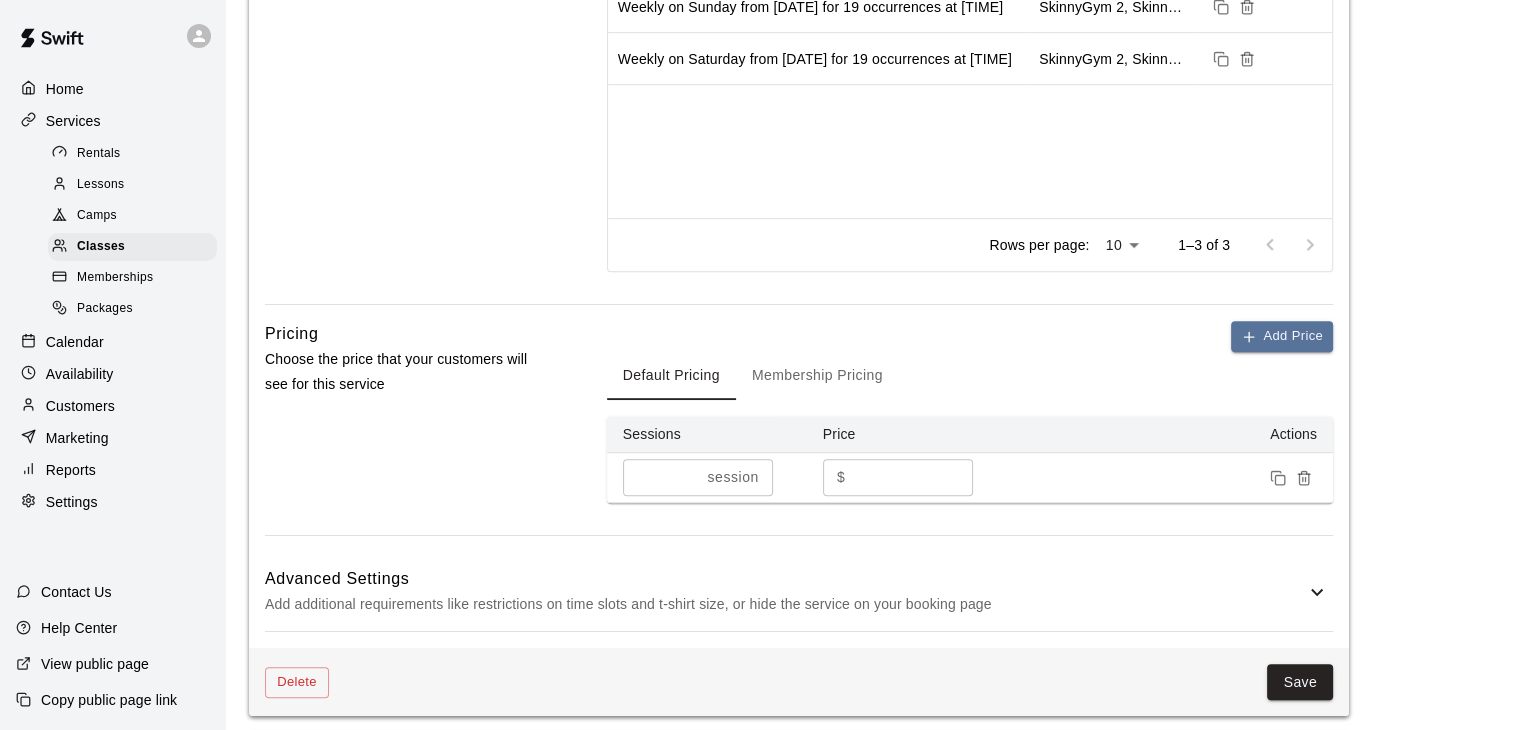 click on "Price" at bounding box center [907, 434] 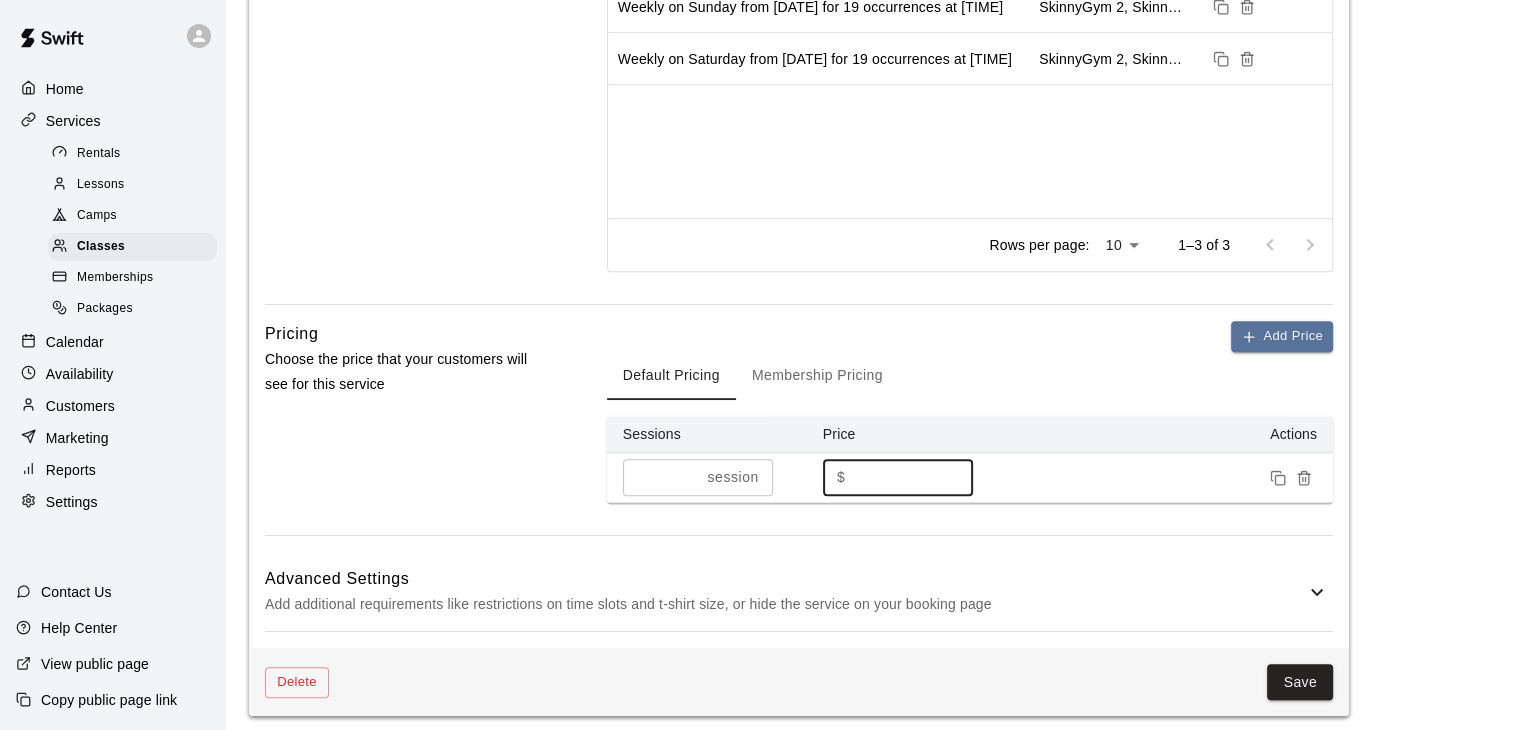 click on "**" at bounding box center (913, 477) 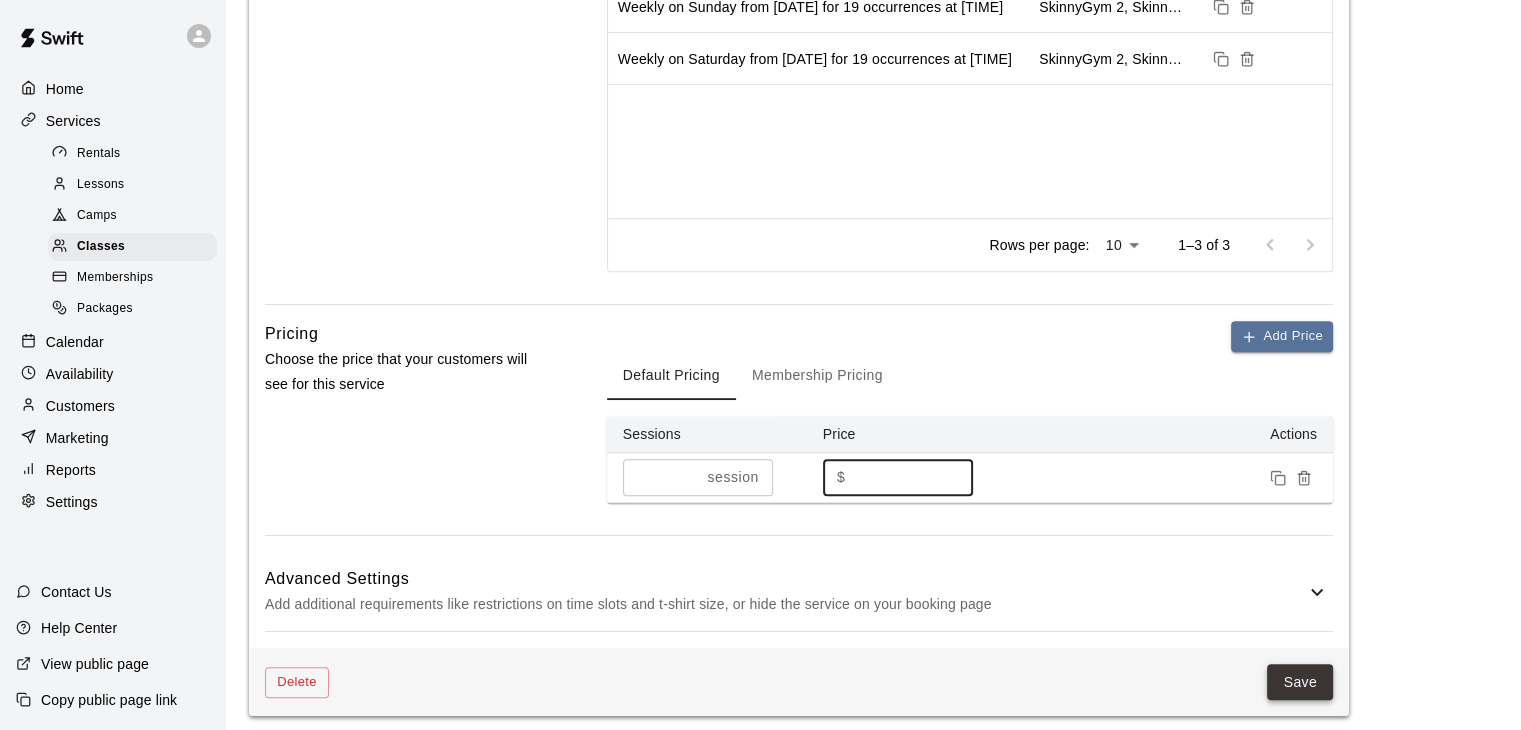 type on "**" 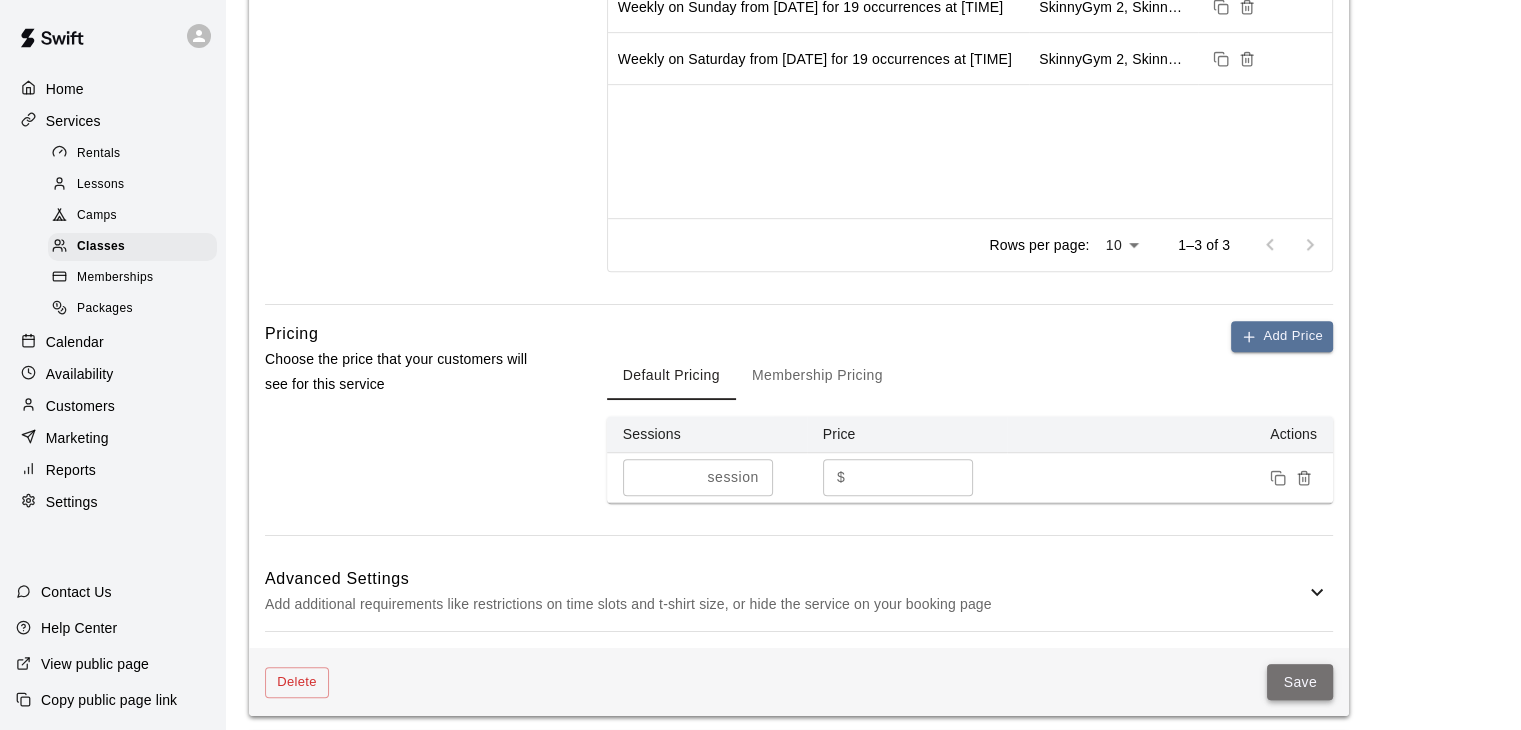 click on "Save" at bounding box center (1300, 682) 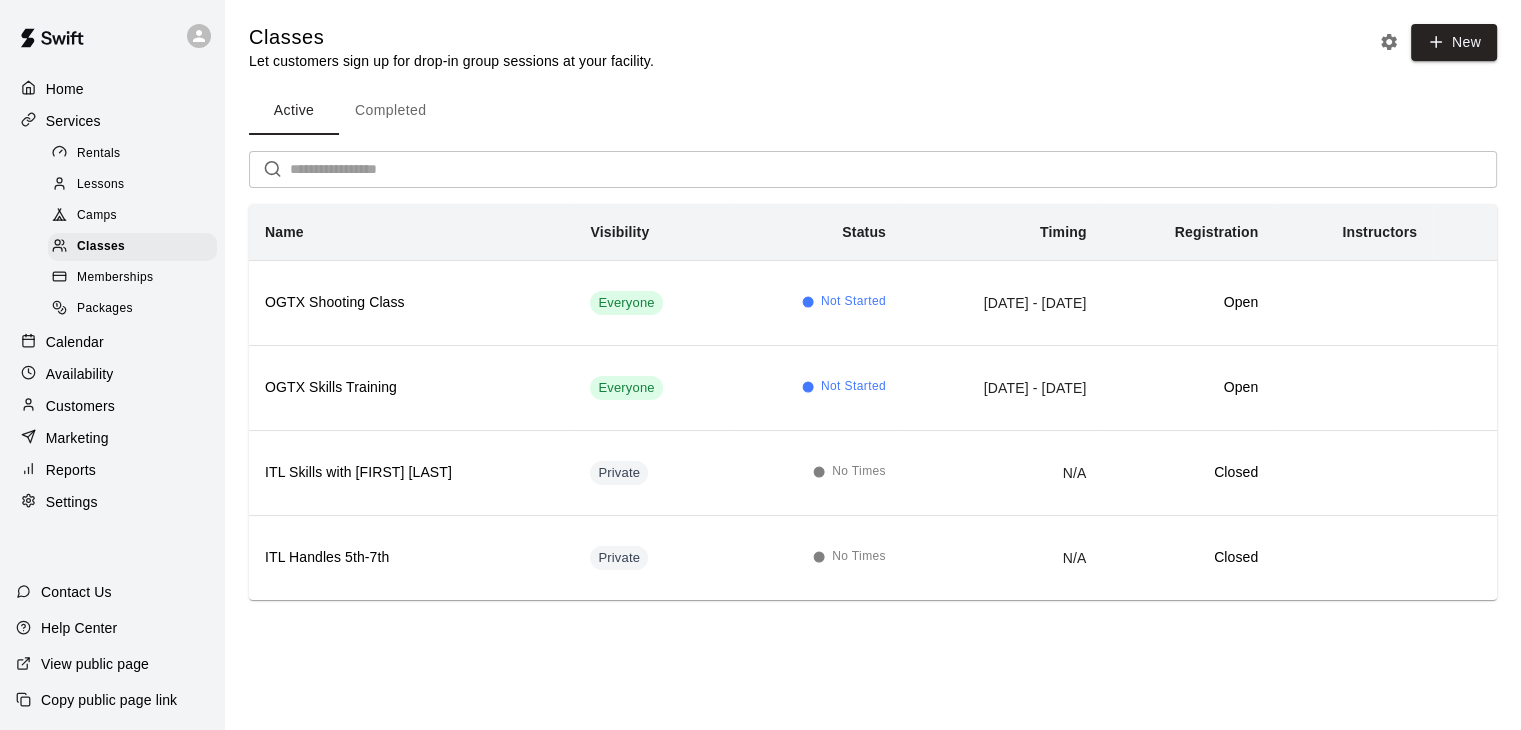 scroll, scrollTop: 0, scrollLeft: 0, axis: both 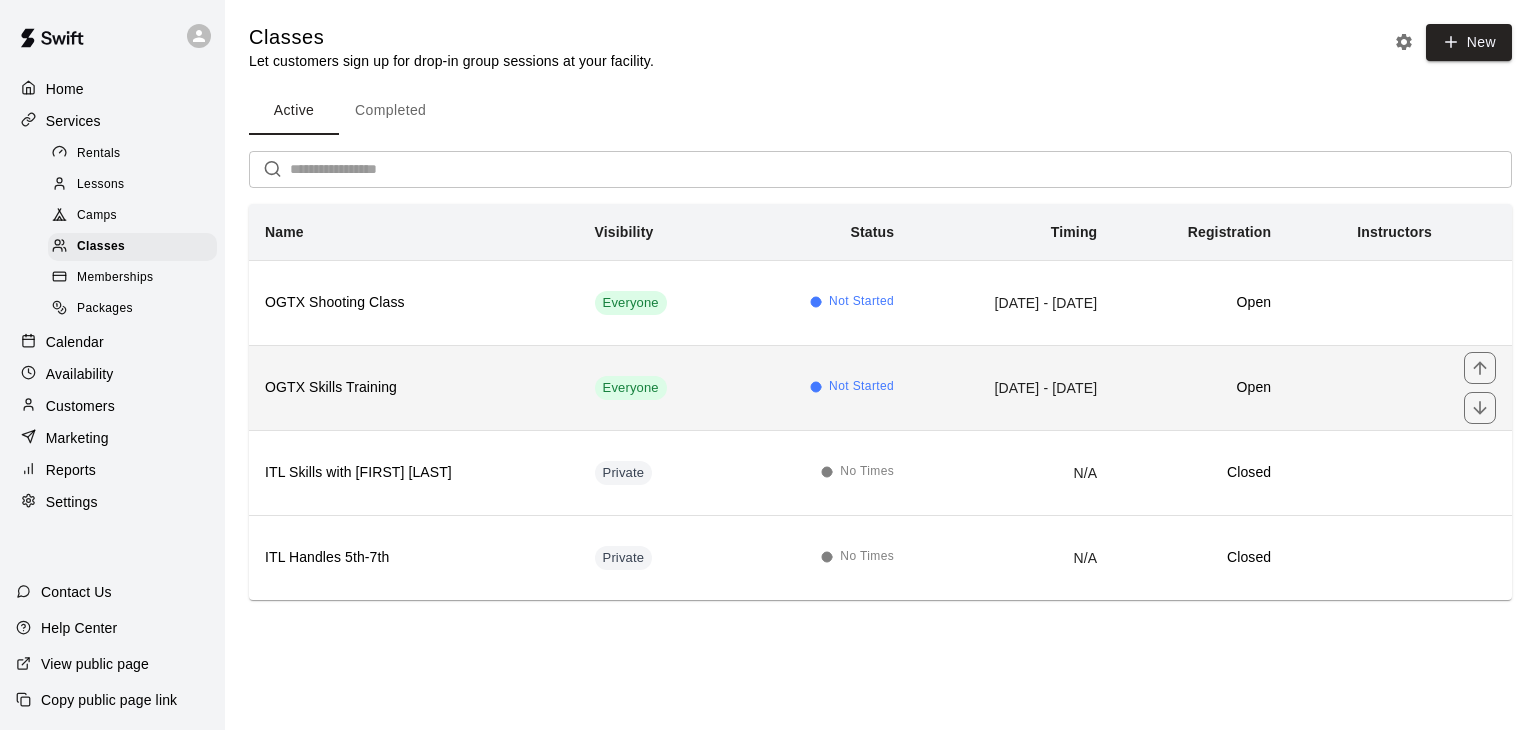 click on "Open" at bounding box center (1200, 388) 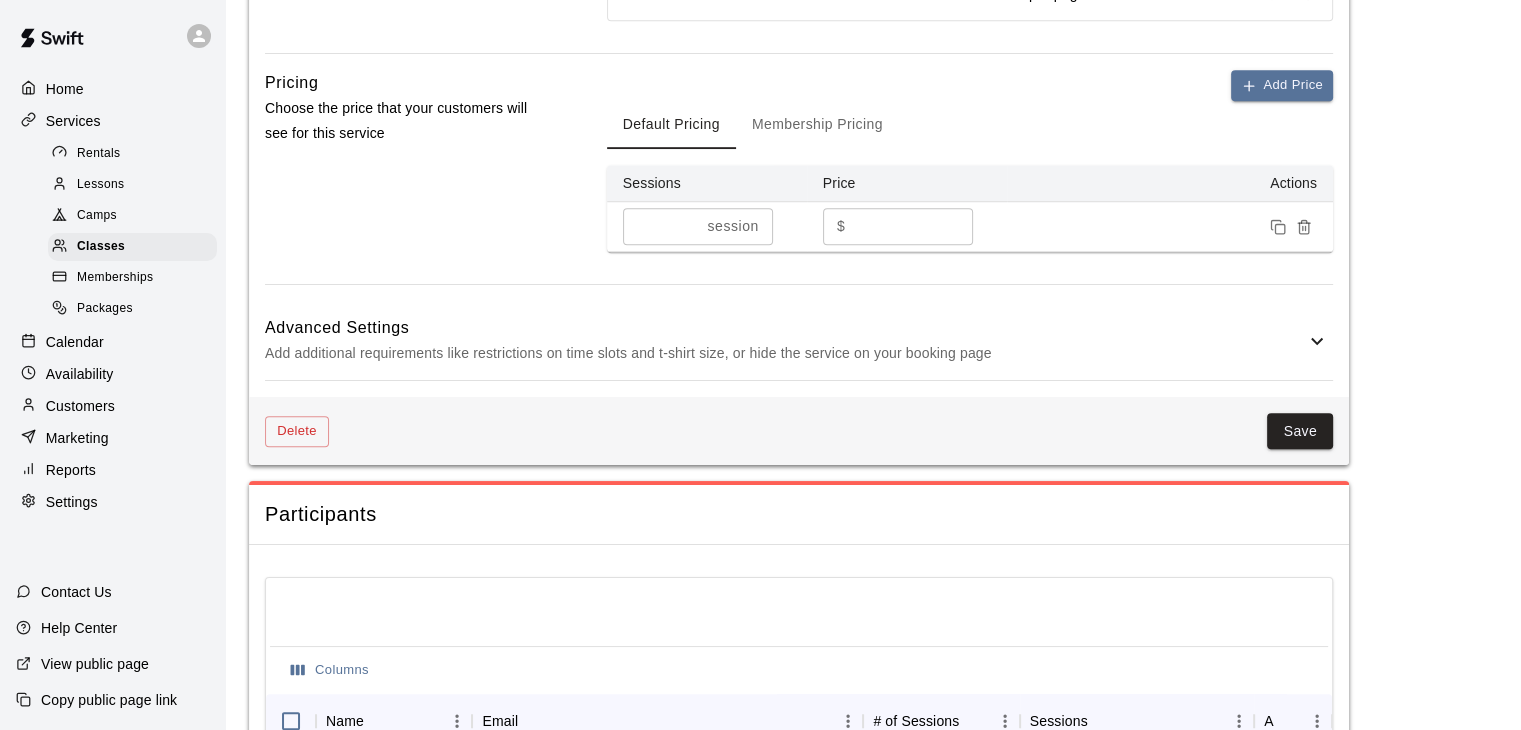scroll, scrollTop: 1223, scrollLeft: 0, axis: vertical 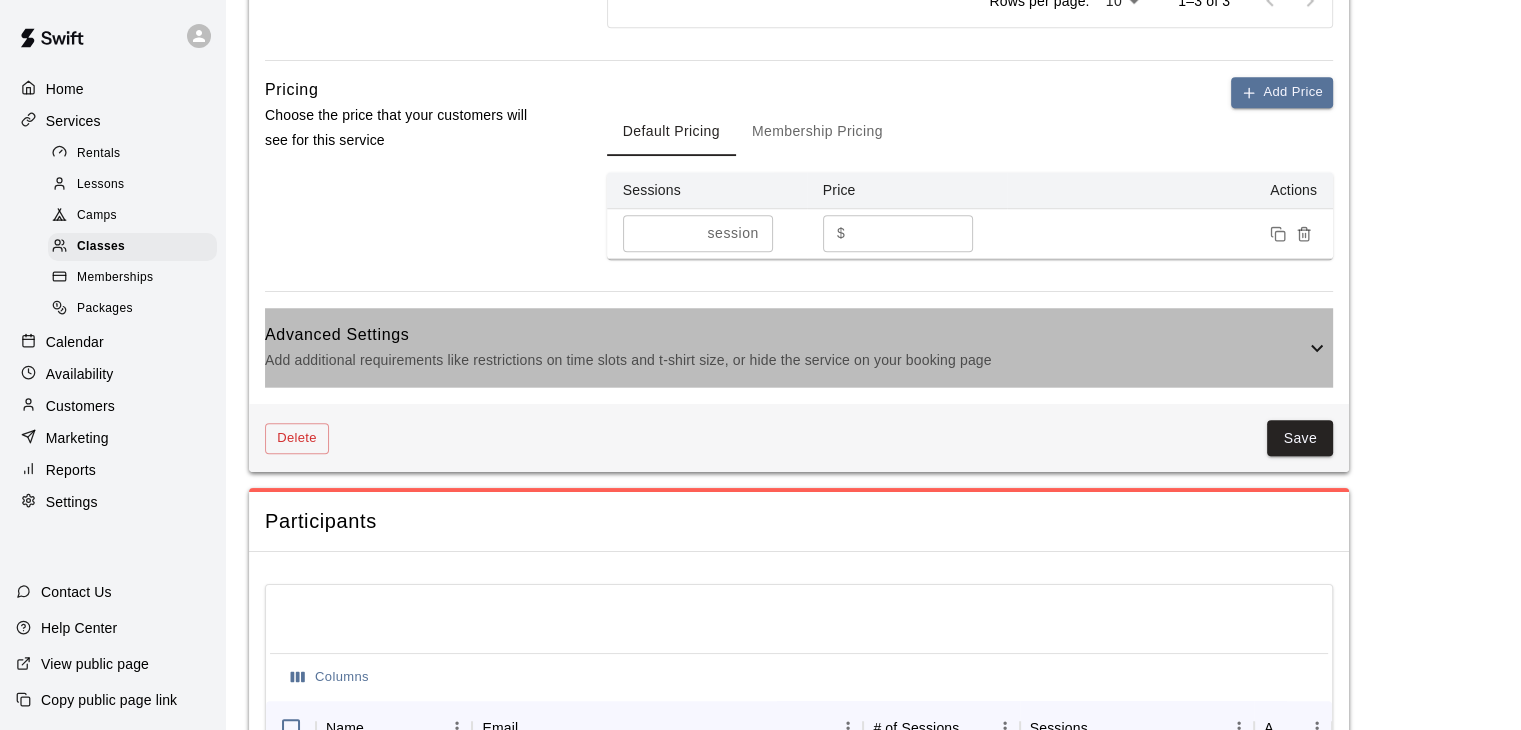 click 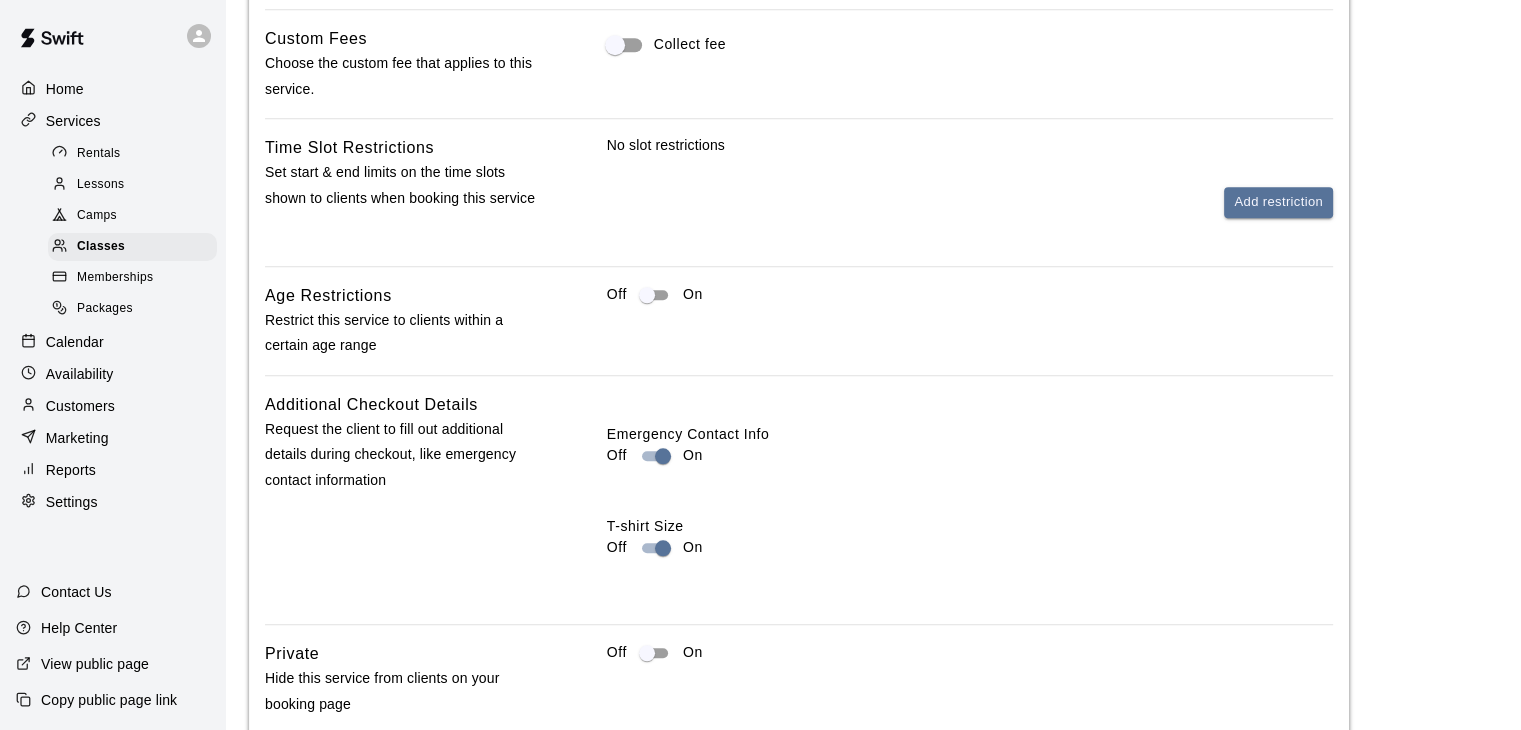 scroll, scrollTop: 1736, scrollLeft: 0, axis: vertical 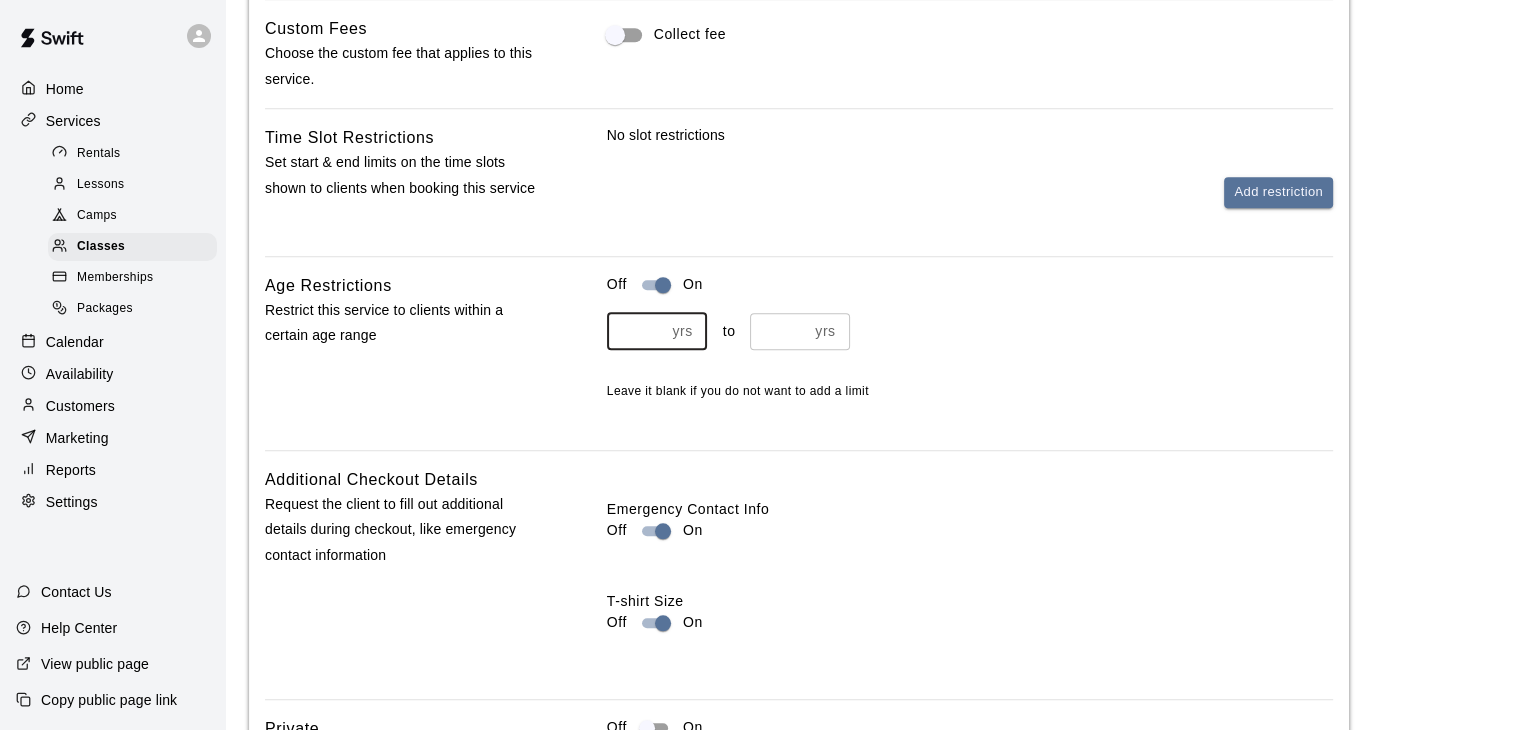 click on "*" at bounding box center (636, 331) 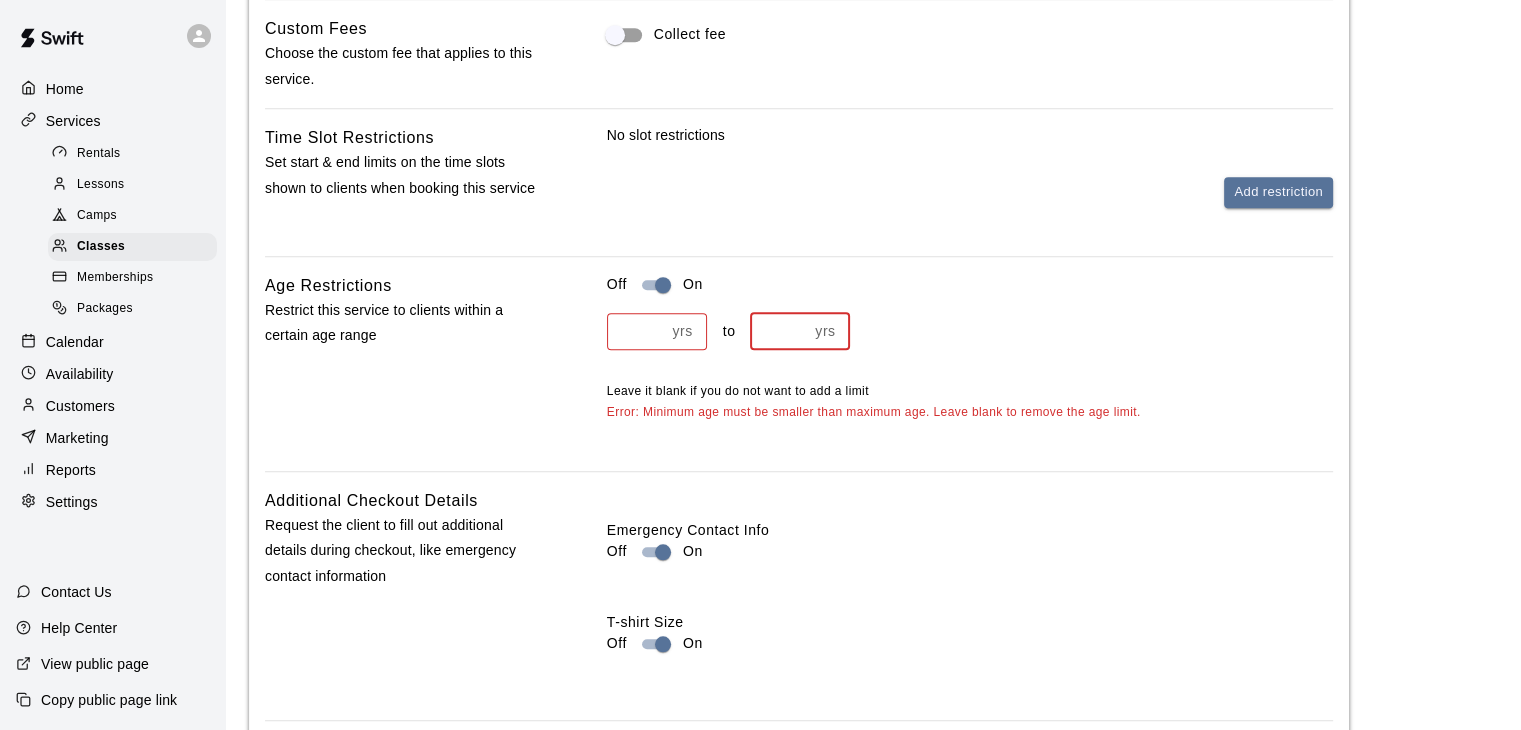 click on "*" at bounding box center (779, 331) 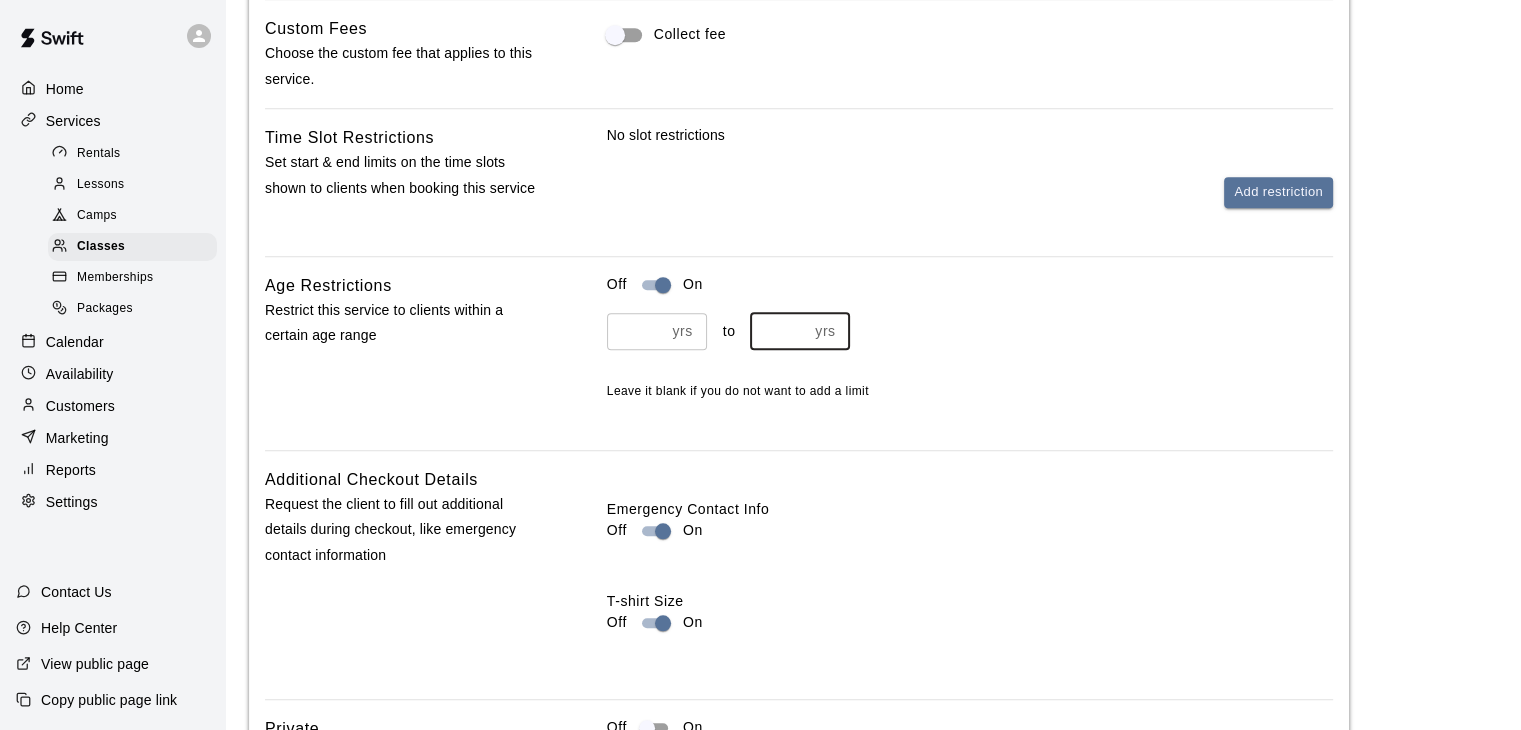 click on "**" at bounding box center [779, 331] 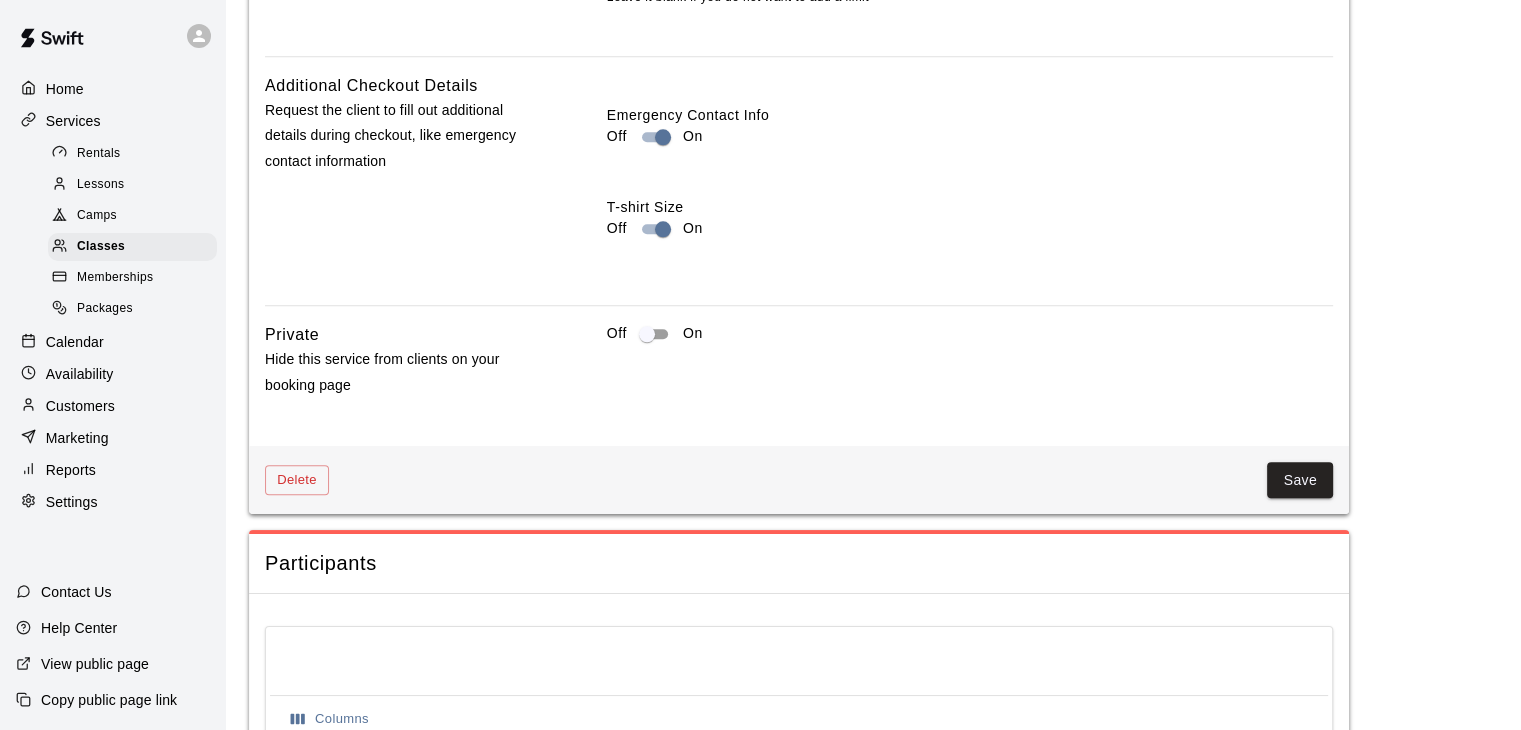 scroll, scrollTop: 2144, scrollLeft: 0, axis: vertical 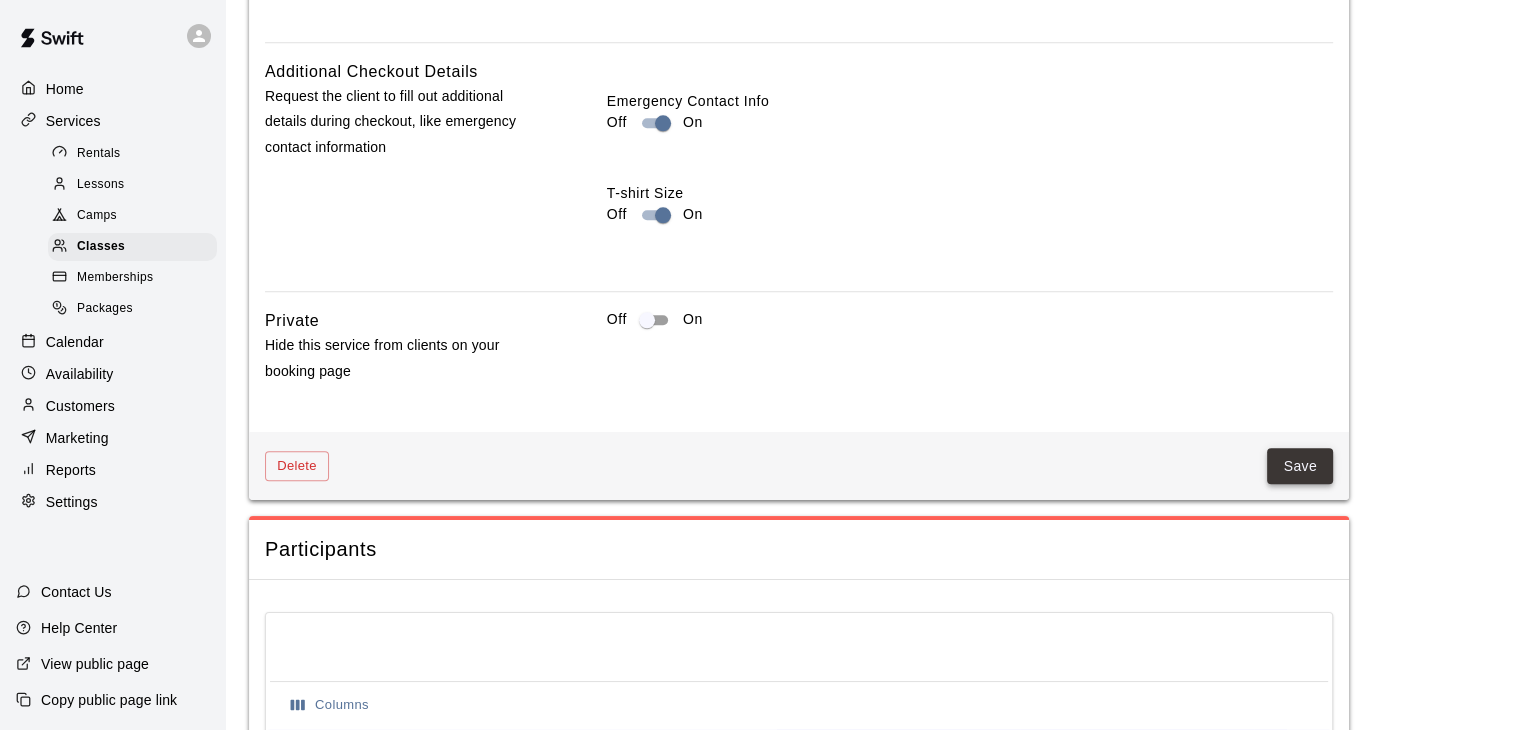 click on "Save" at bounding box center [1300, 466] 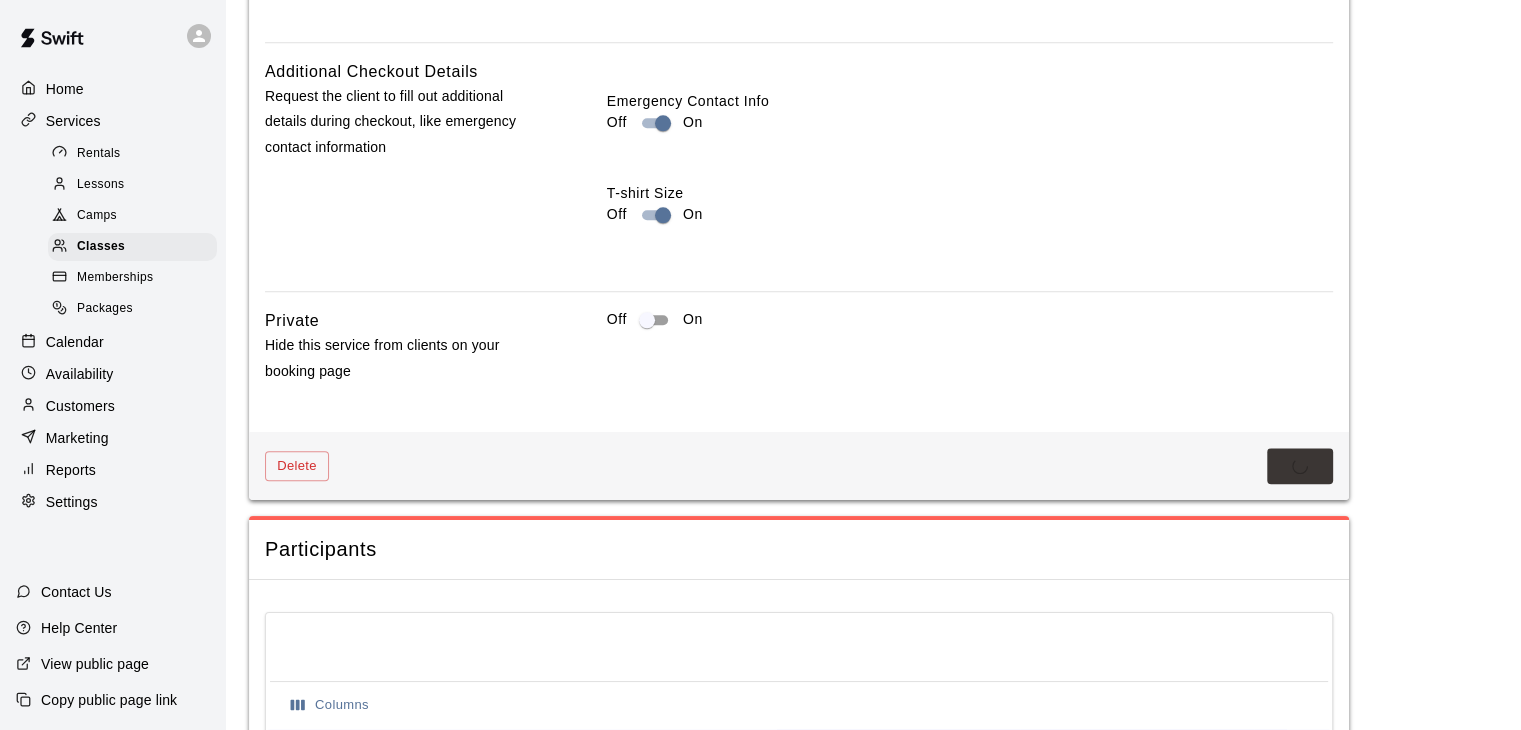scroll, scrollTop: 0, scrollLeft: 0, axis: both 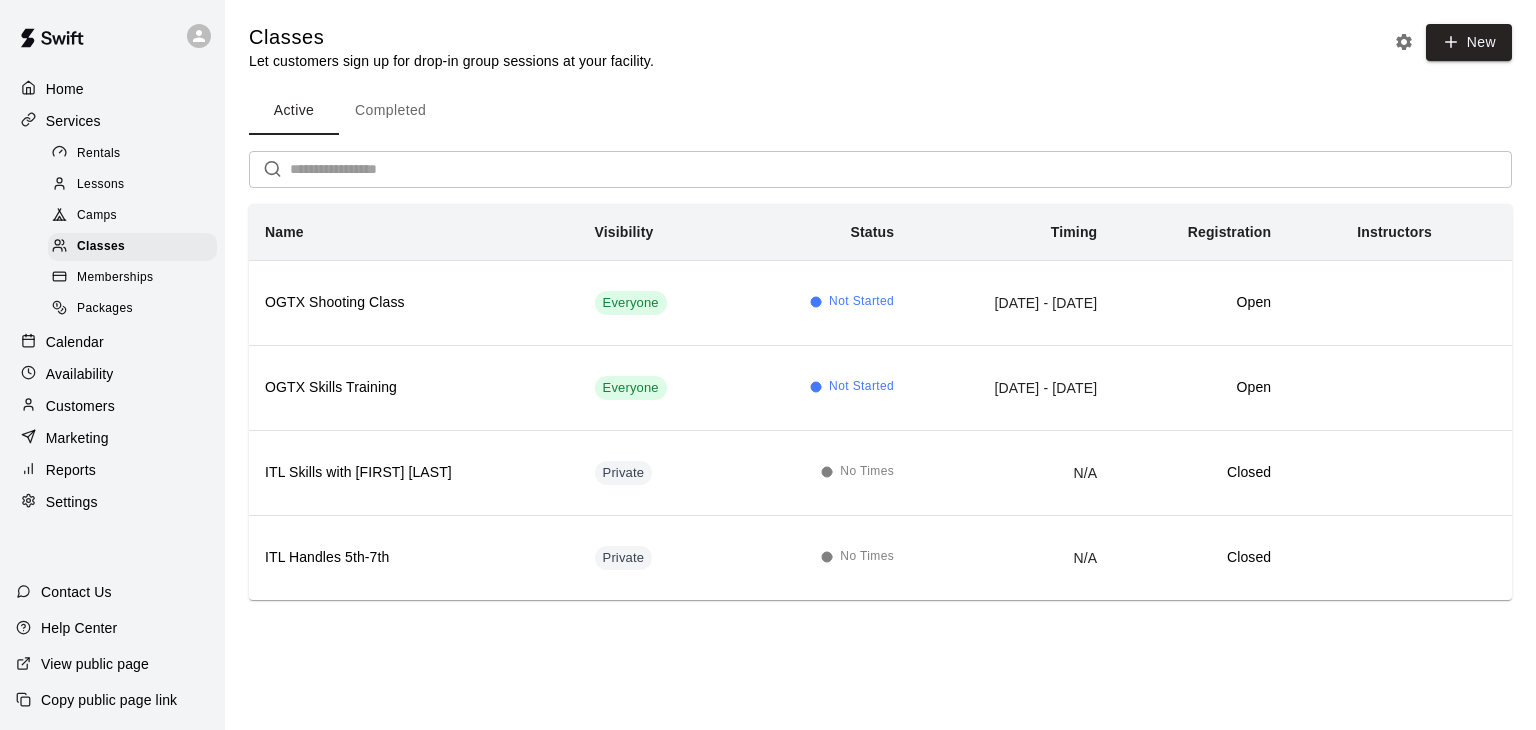 click on "OGTX Shooting Class Everyone Not Started [DATE] - [DATE] Open OGTX Skills Training Everyone Not Started [DATE] - [DATE] Open ITL Skills with [FIRST] [LAST] Private No Times N/A Closed ITL Handles 5th-7th Private No Times N/A Closed Swift - Classes Close cross-small" at bounding box center (768, 328) 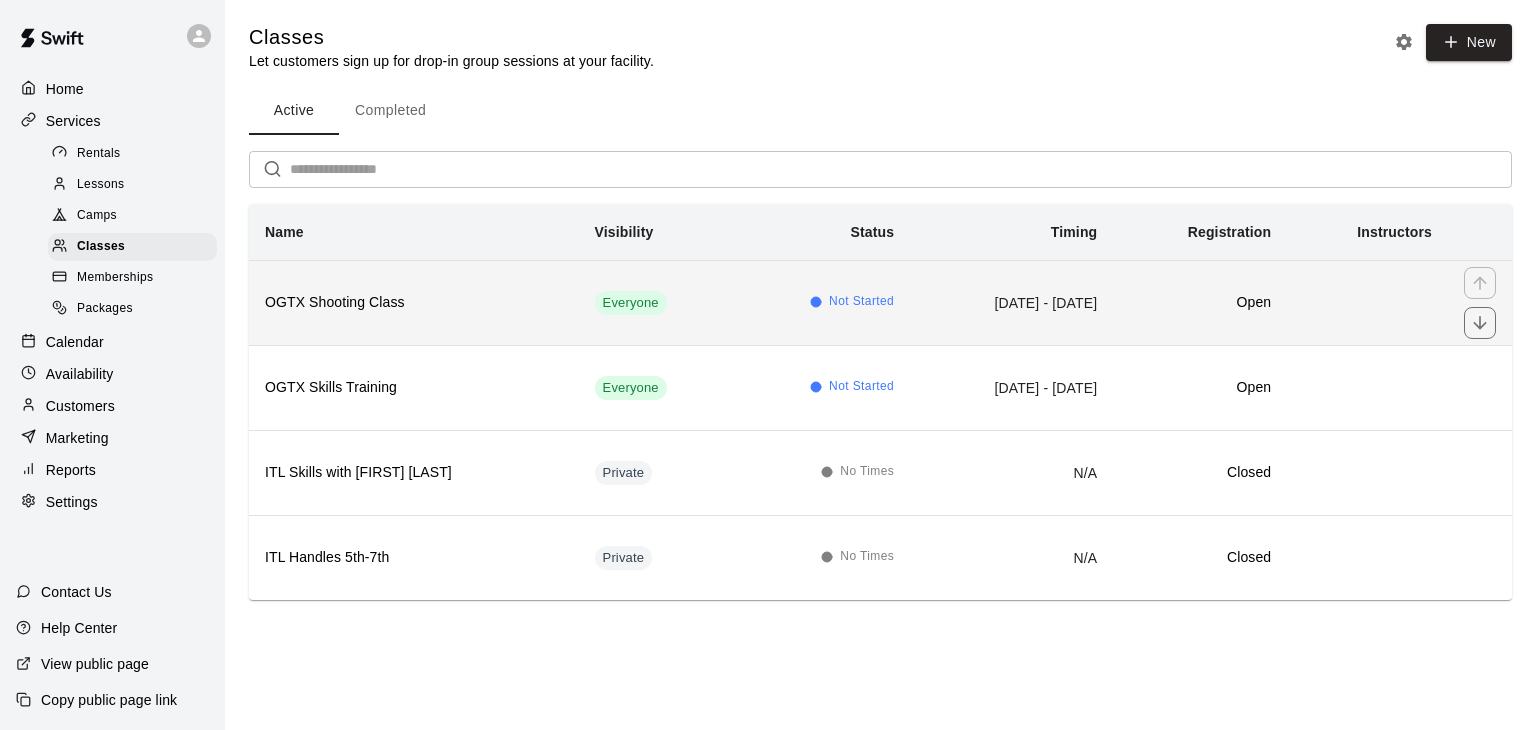 click on "OGTX Shooting Class" at bounding box center (414, 302) 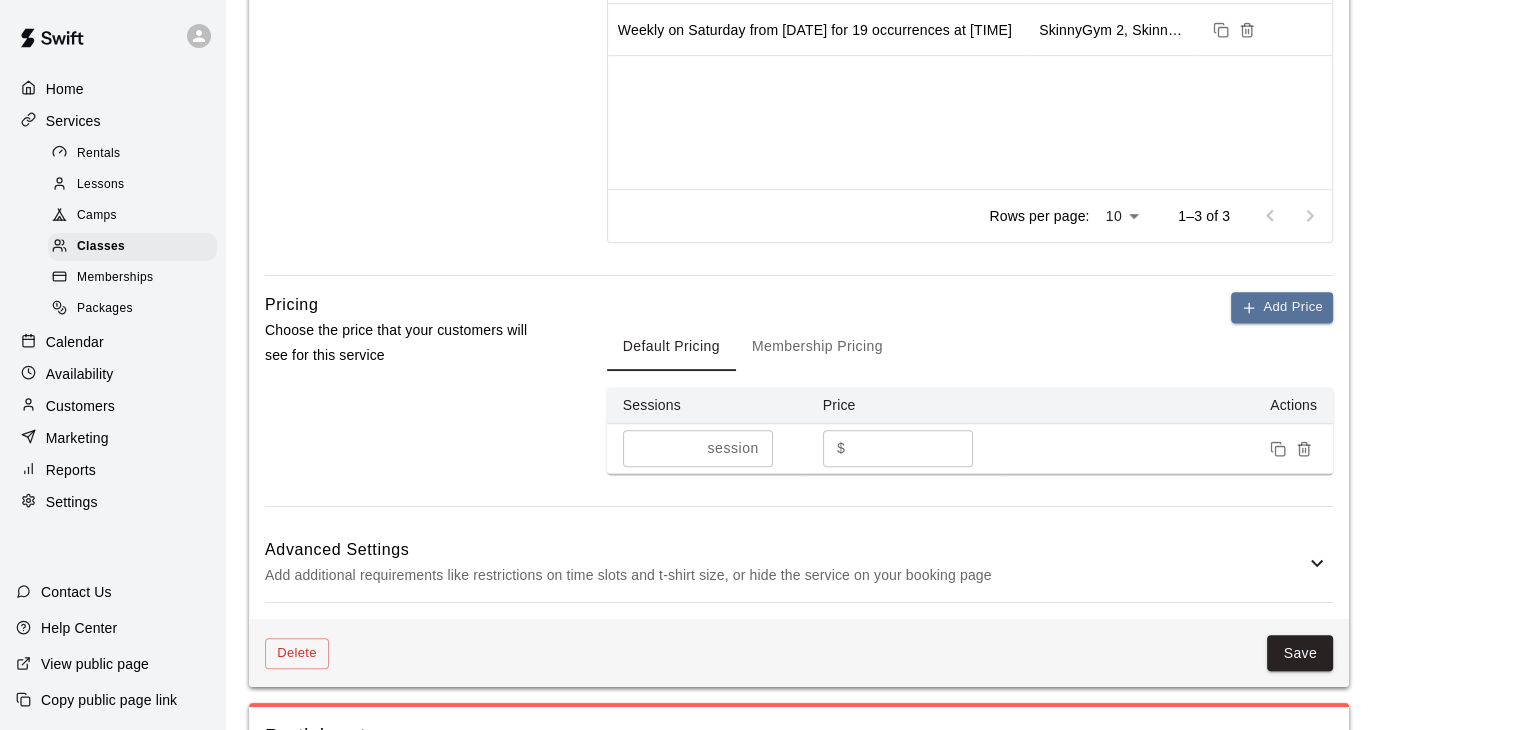 scroll, scrollTop: 1052, scrollLeft: 0, axis: vertical 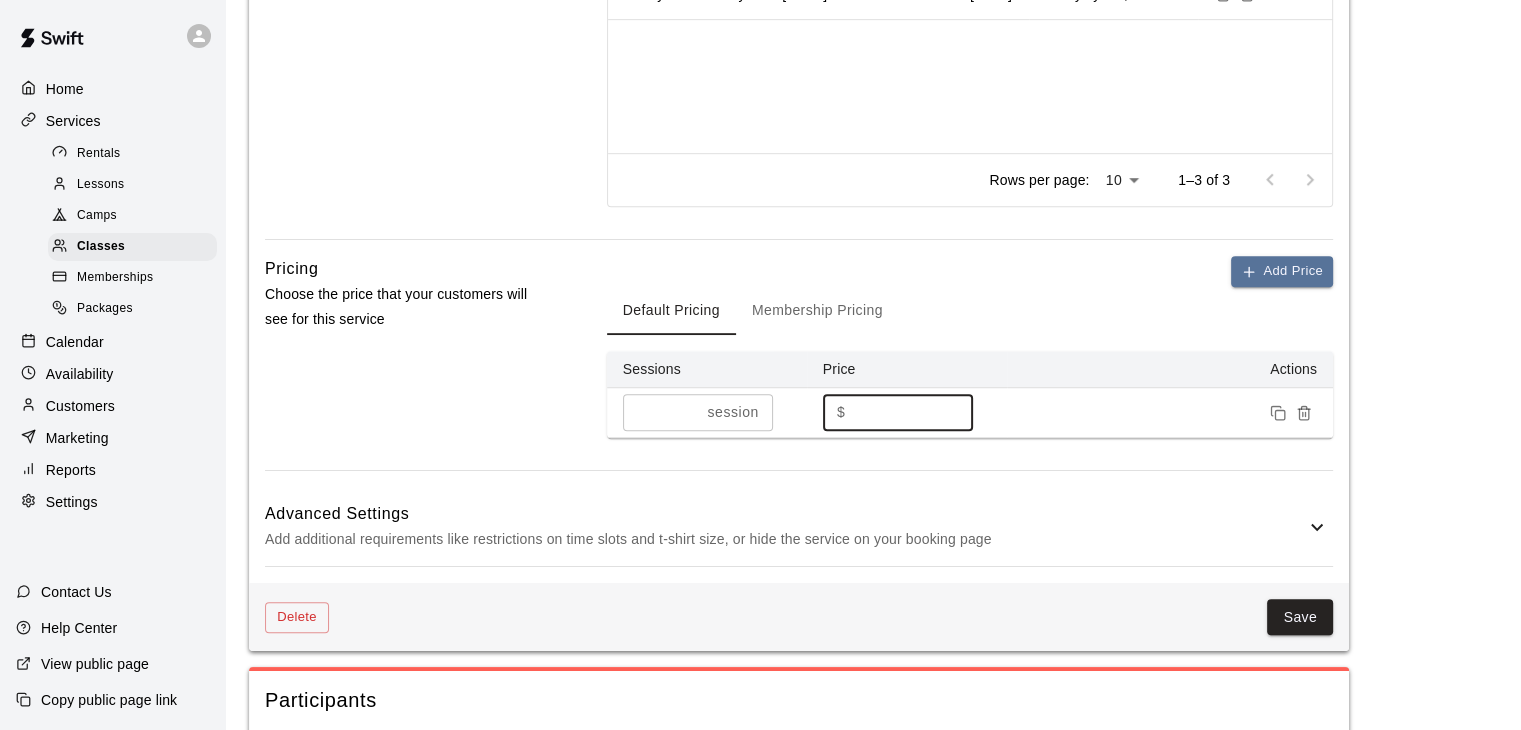 drag, startPoint x: 877, startPoint y: 428, endPoint x: 848, endPoint y: 435, distance: 29.832869 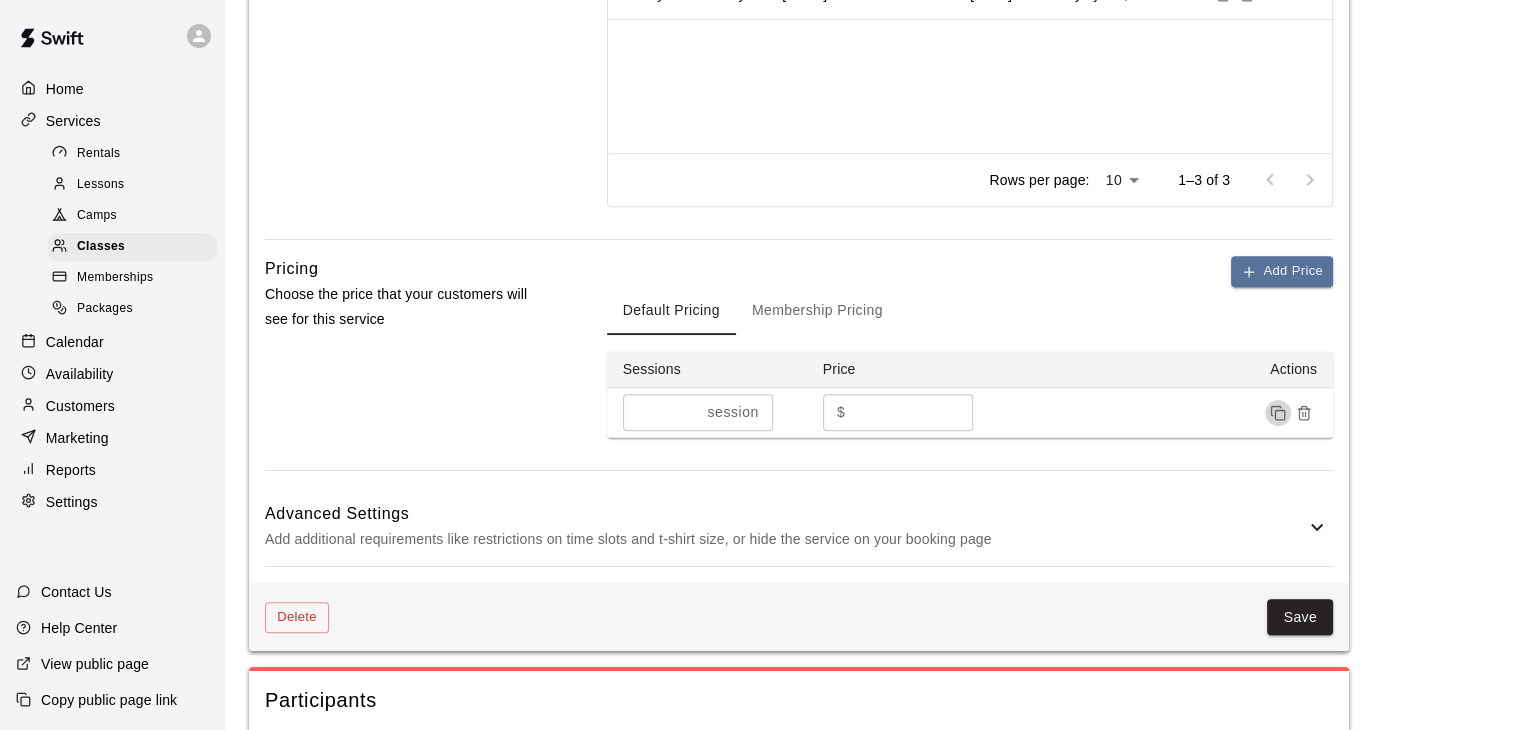 type 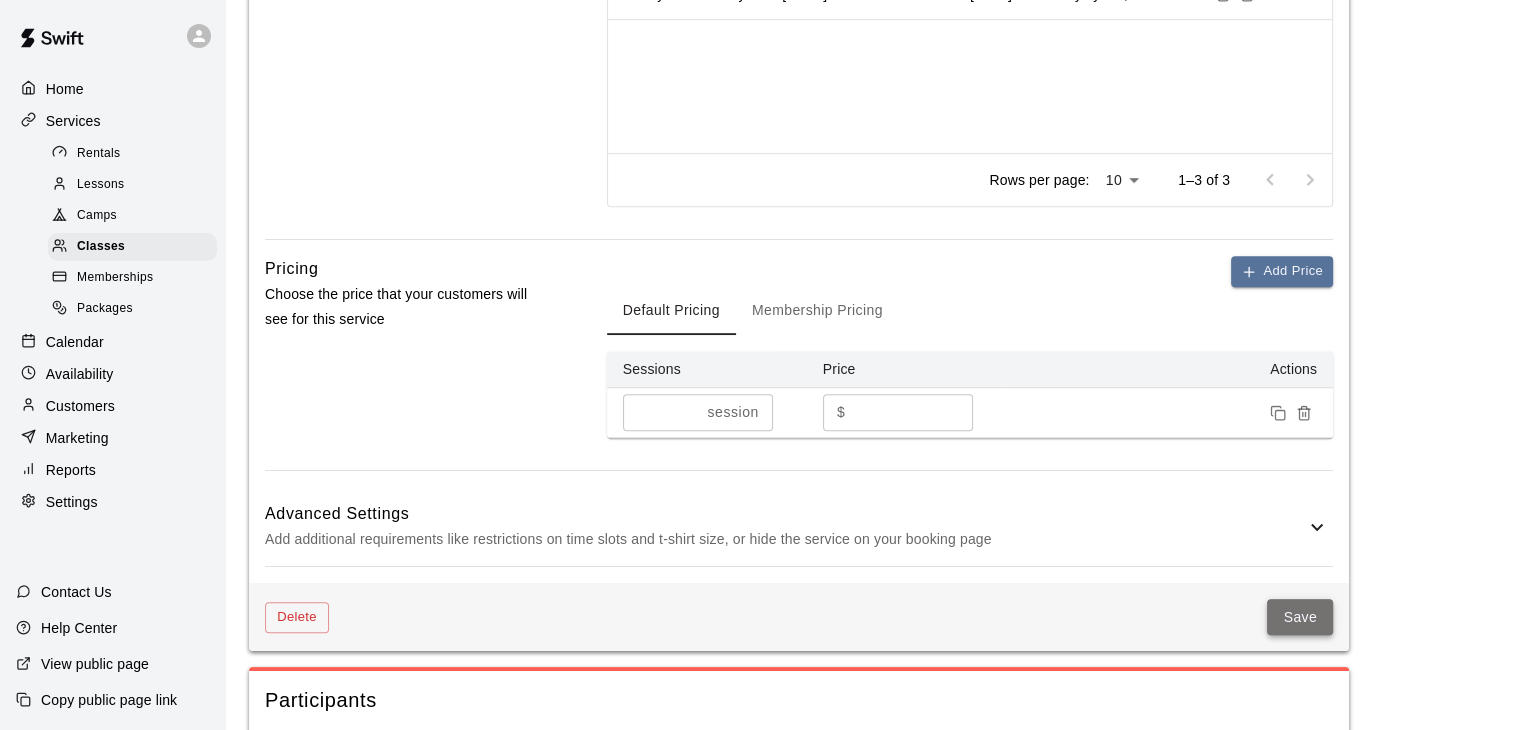 click on "Save" at bounding box center [1300, 617] 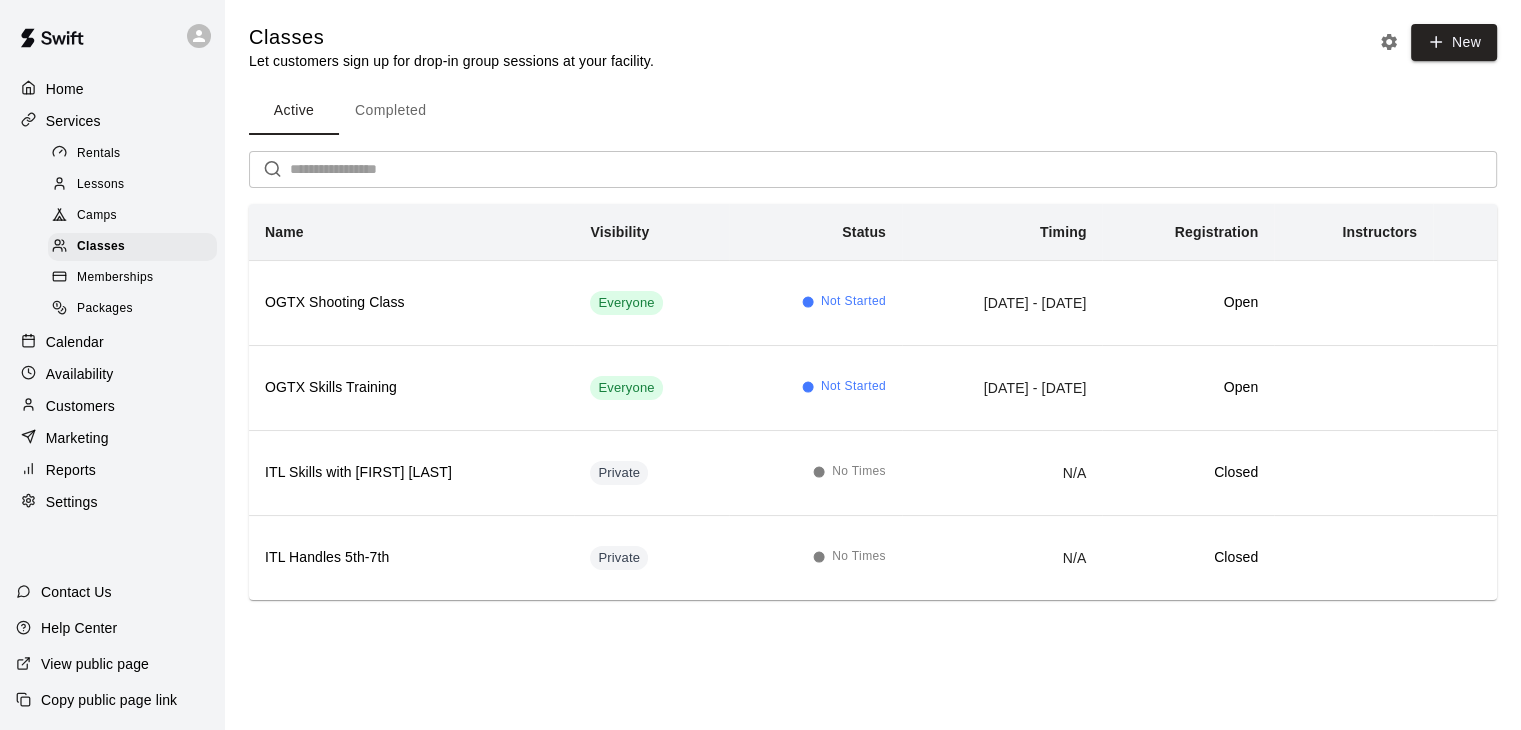 scroll, scrollTop: 0, scrollLeft: 0, axis: both 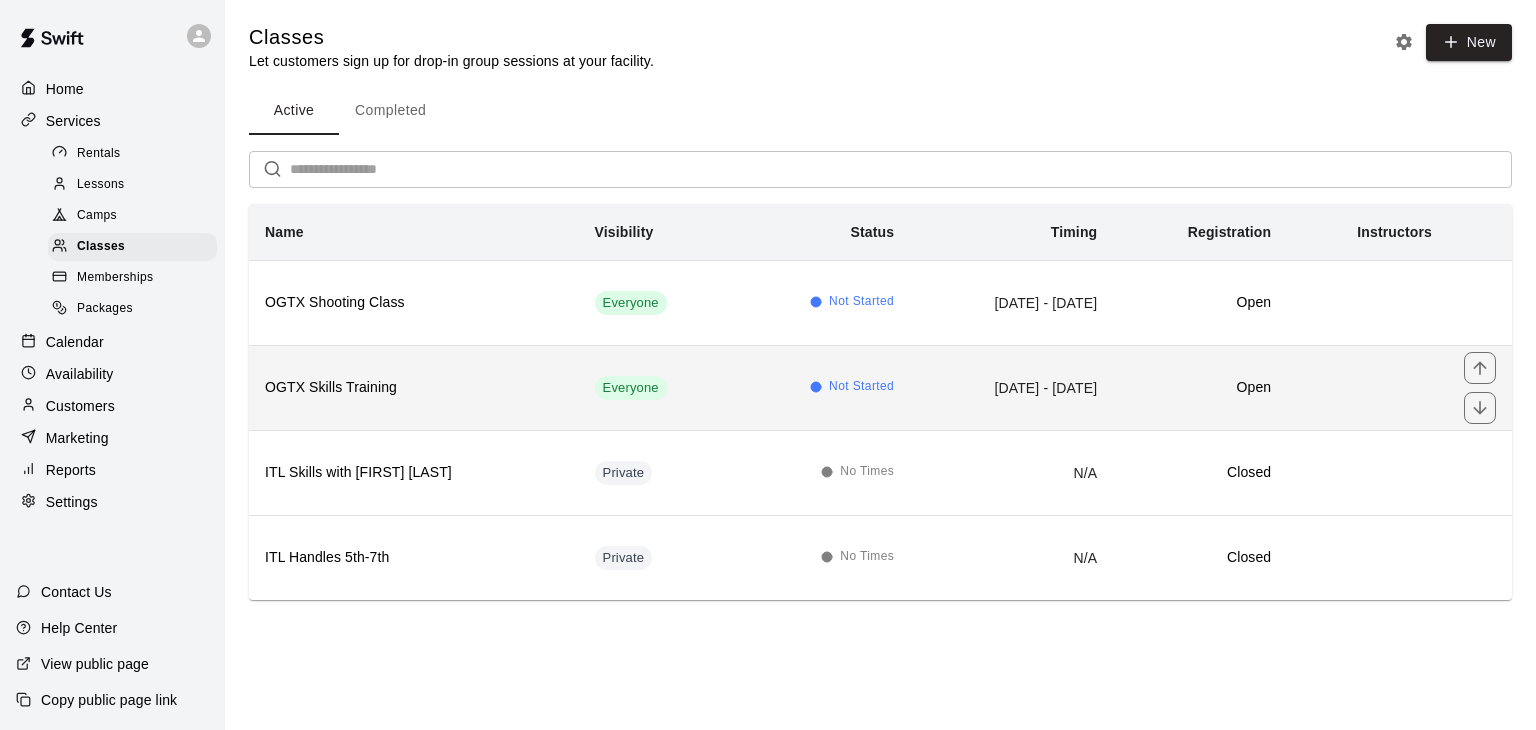 click on "OGTX Skills Training" at bounding box center [414, 387] 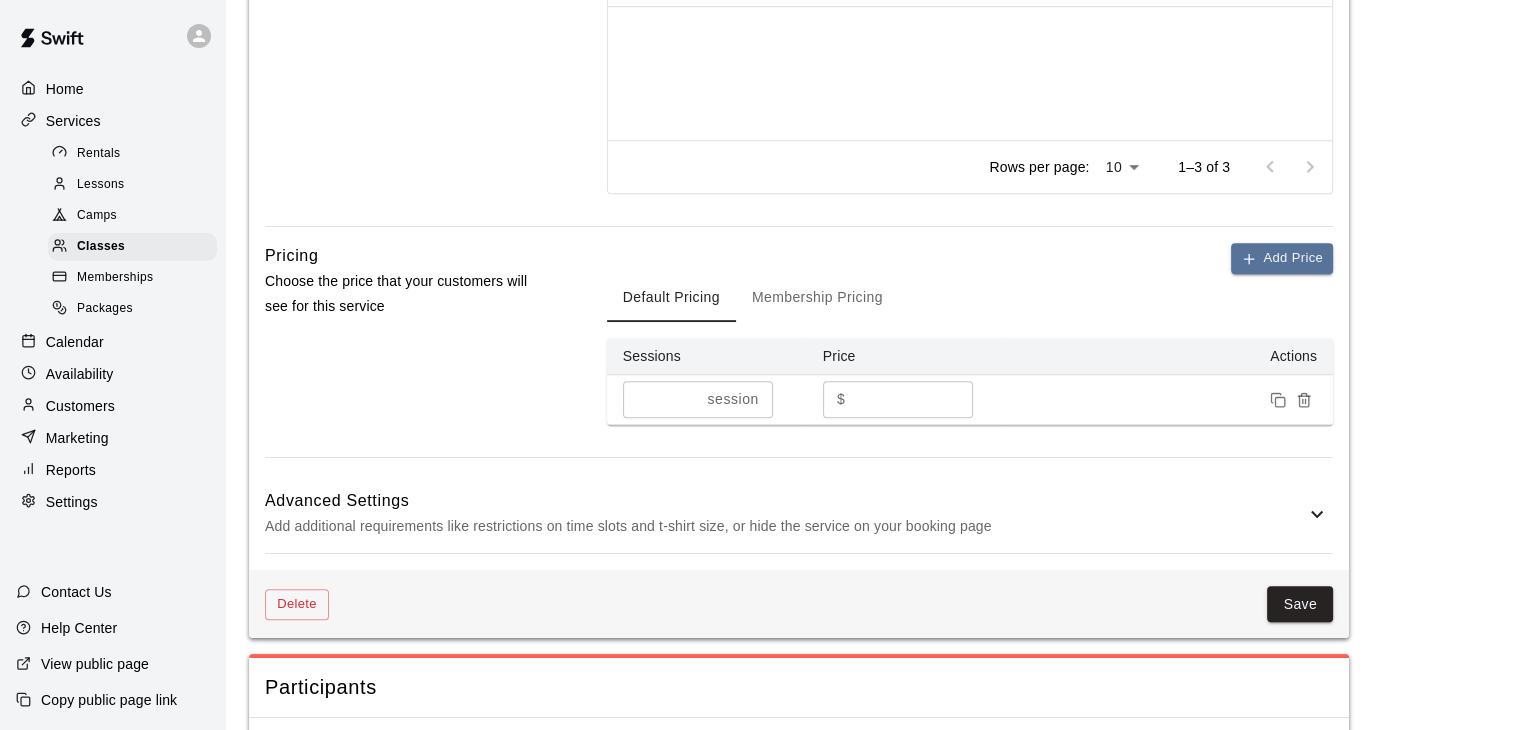 scroll, scrollTop: 1052, scrollLeft: 0, axis: vertical 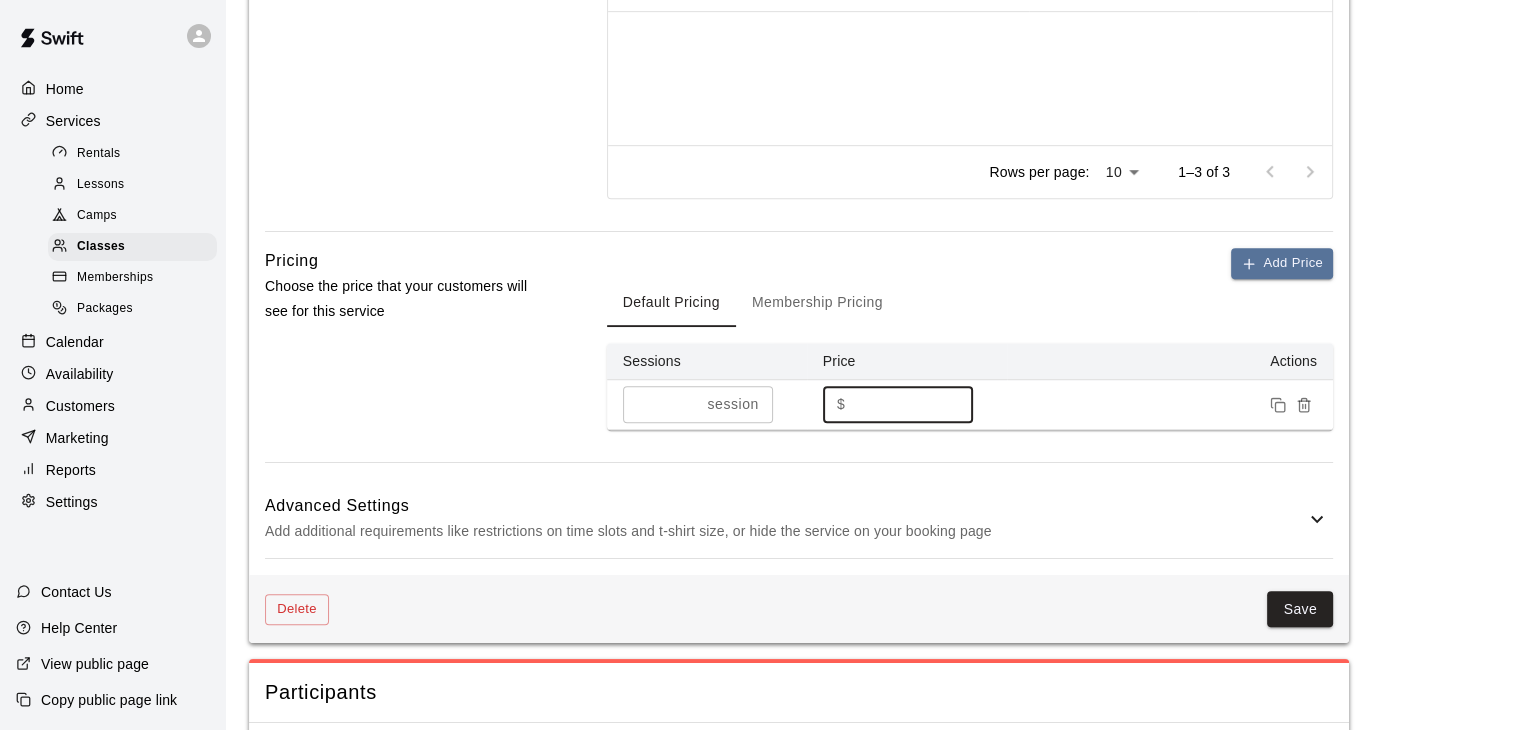 drag, startPoint x: 875, startPoint y: 421, endPoint x: 851, endPoint y: 421, distance: 24 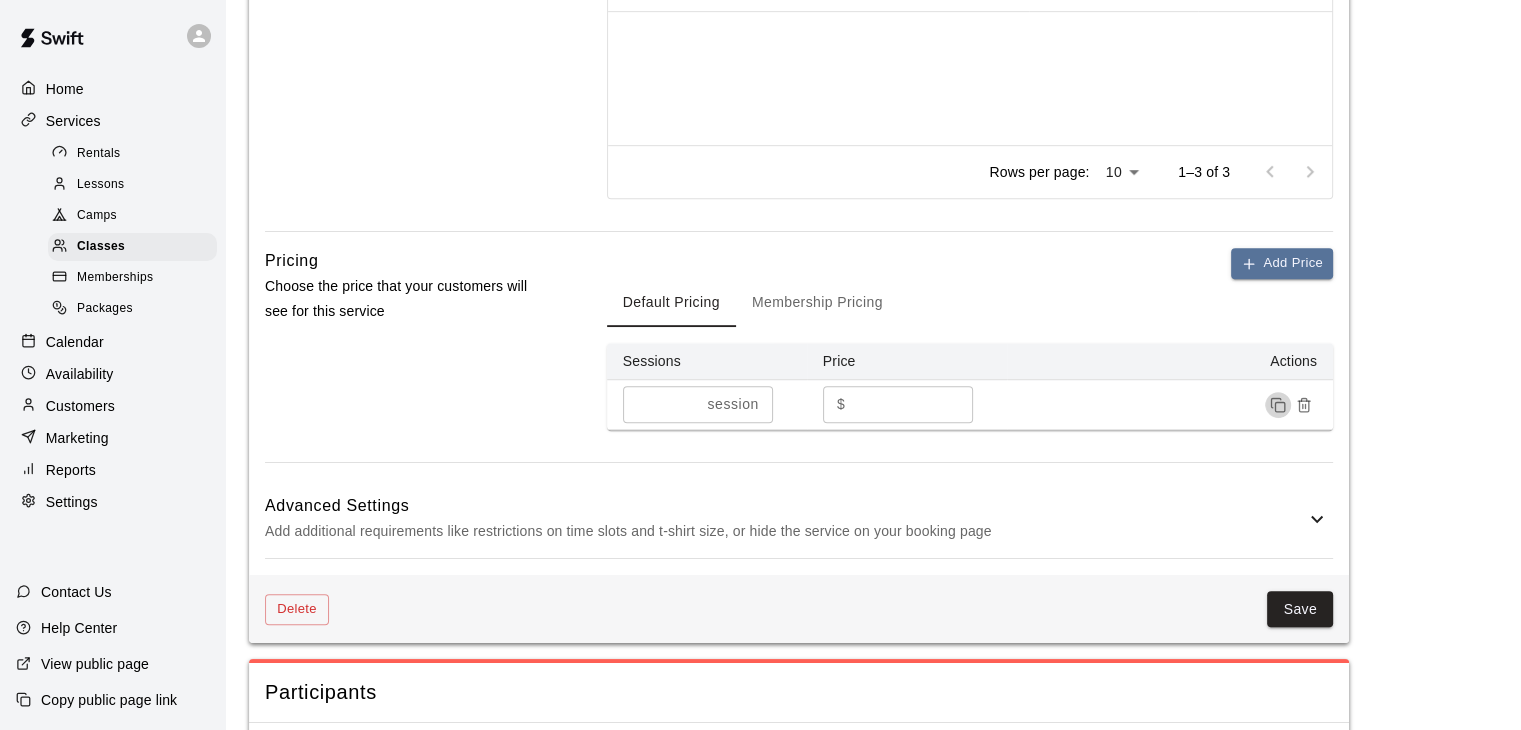 type 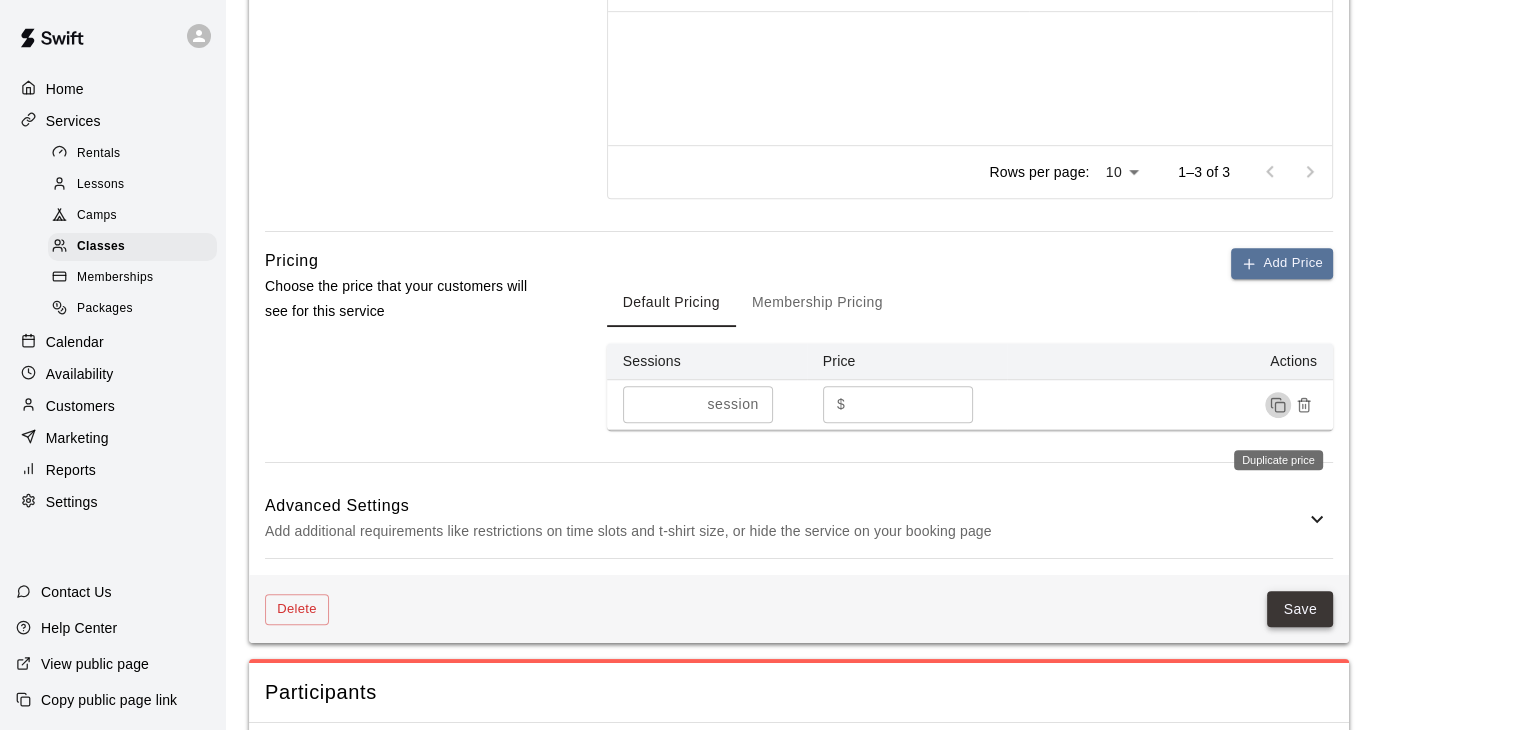 click on "Save" at bounding box center (1300, 609) 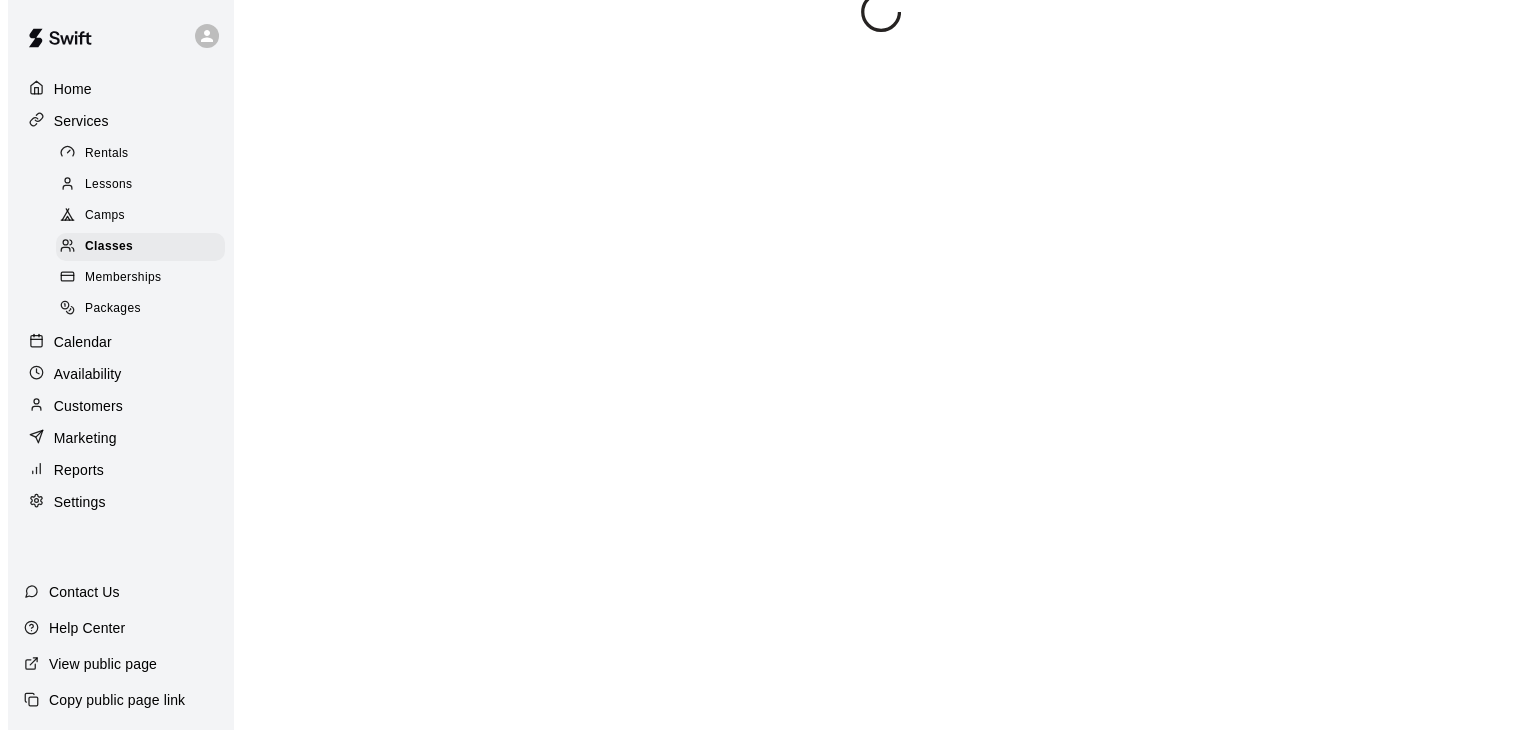 scroll, scrollTop: 0, scrollLeft: 0, axis: both 